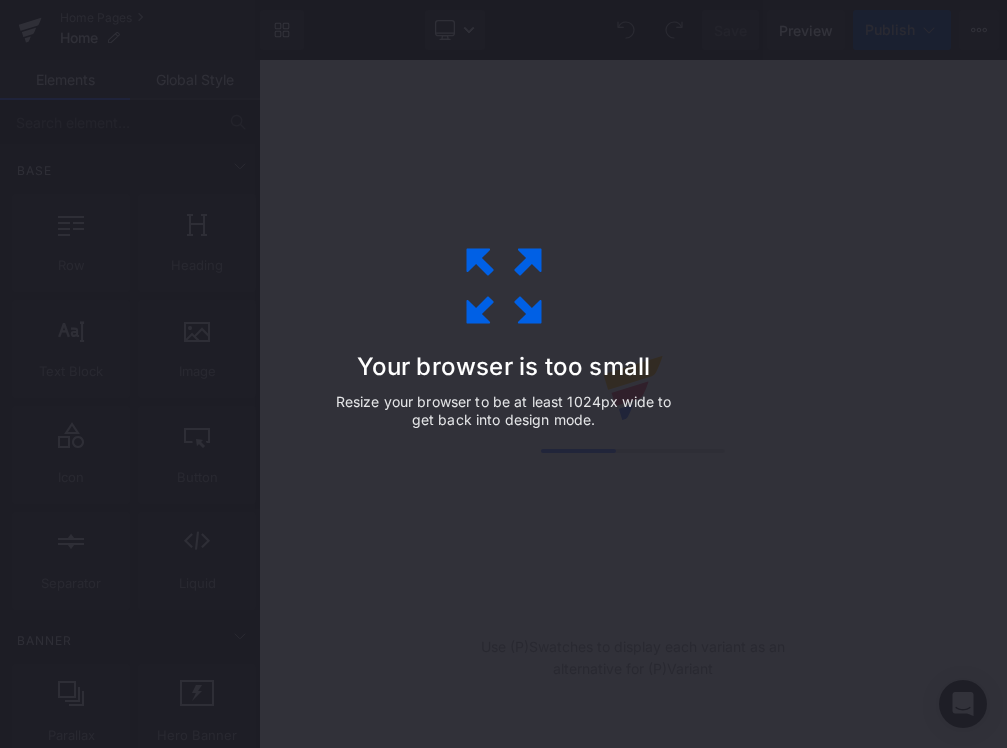 scroll, scrollTop: 0, scrollLeft: 0, axis: both 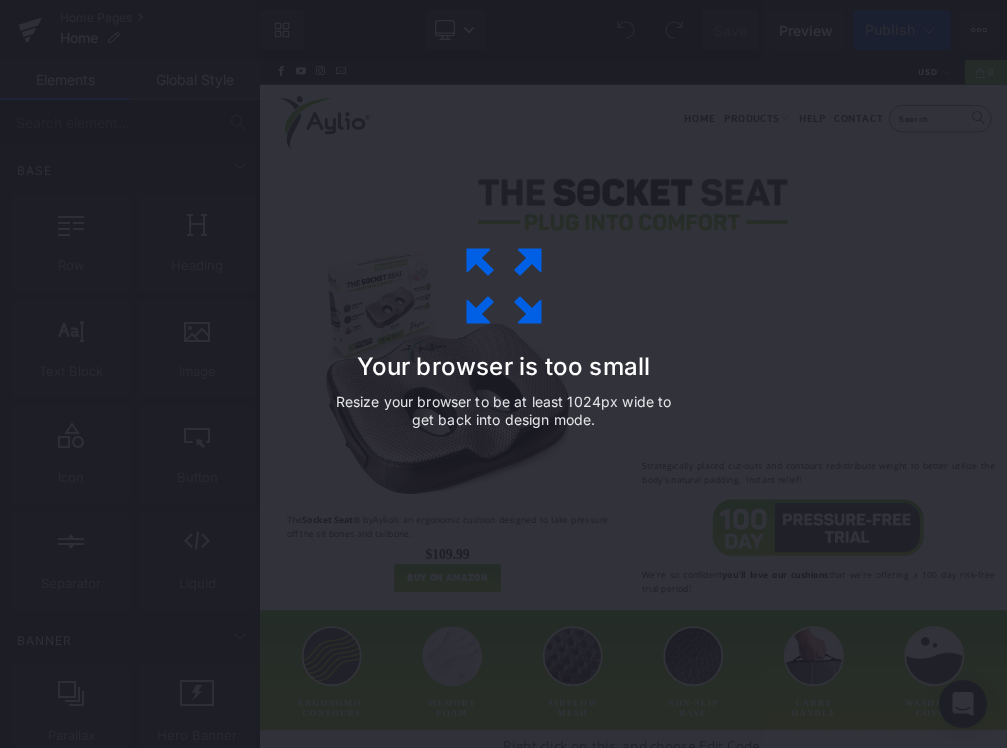 click on "Your browser is too small Resize your browser to be at least 1024px wide to get back into design mode." at bounding box center [504, 374] 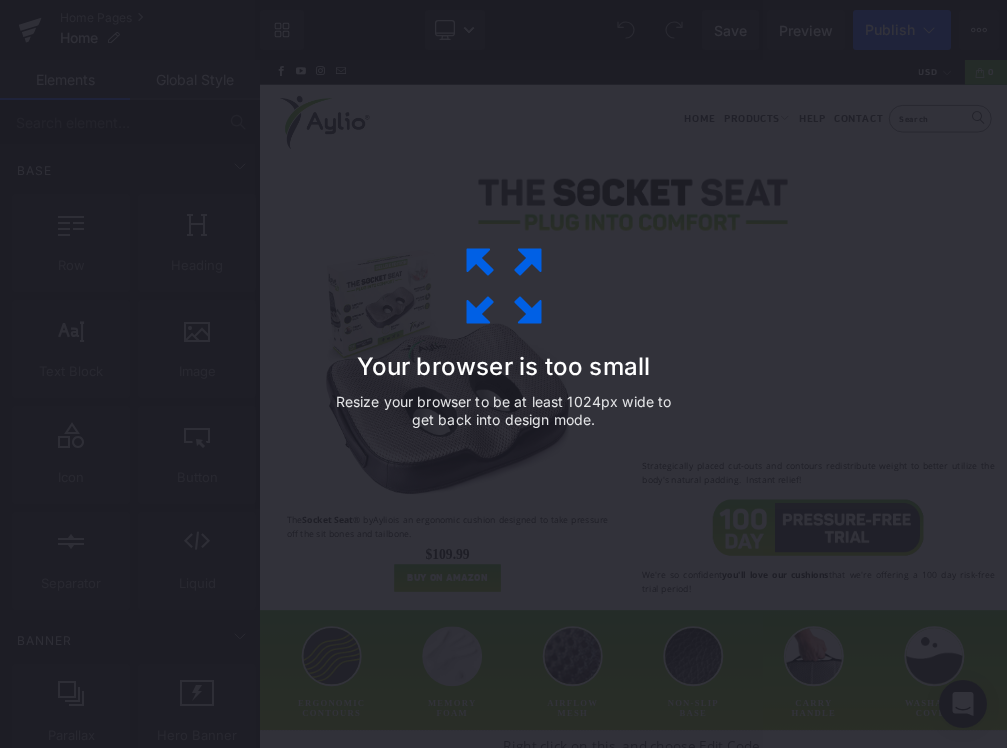 click on "Your browser is too small Resize your browser to be at least 1024px wide to get back into design mode." at bounding box center [504, 374] 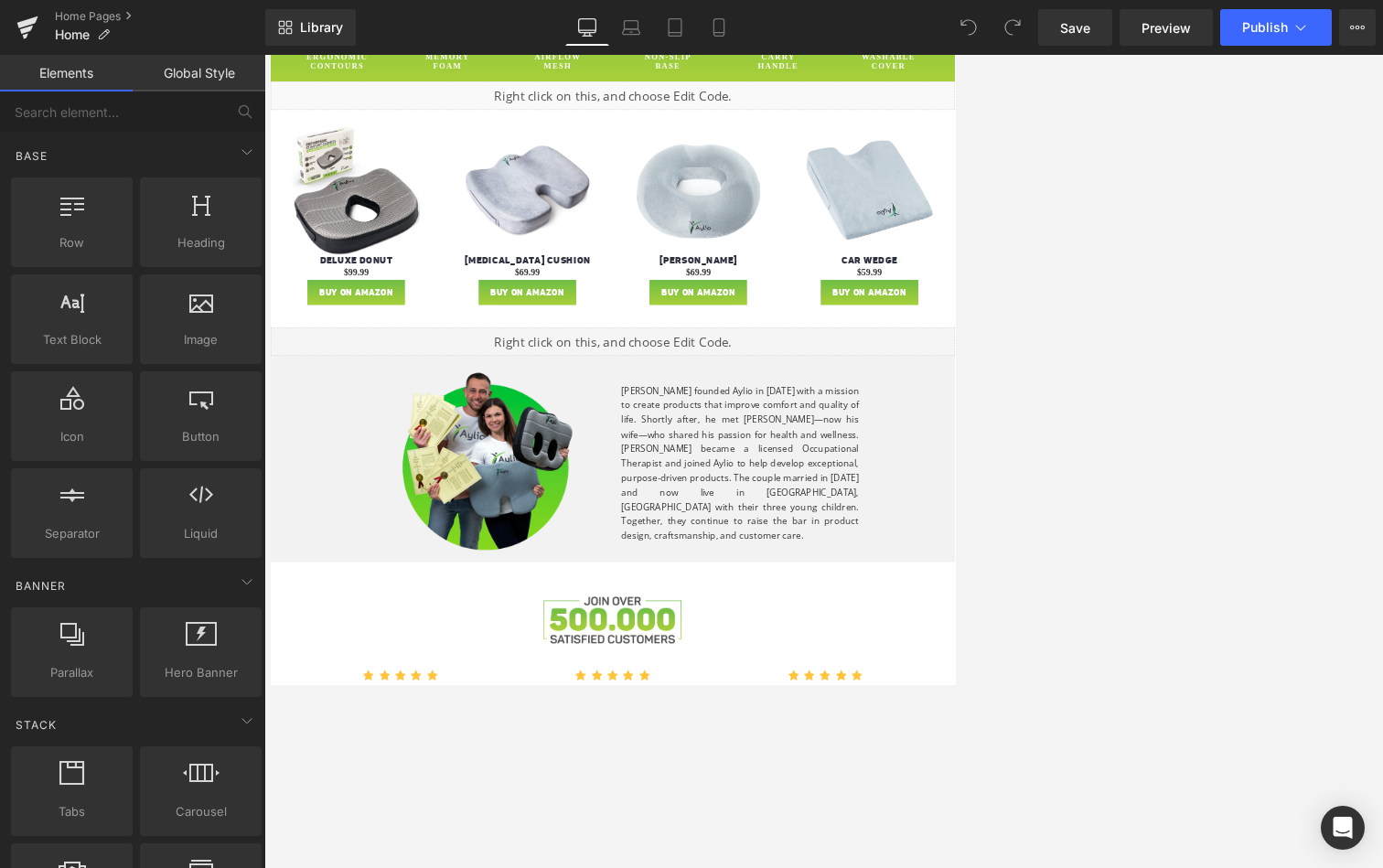 scroll, scrollTop: 1078, scrollLeft: 0, axis: vertical 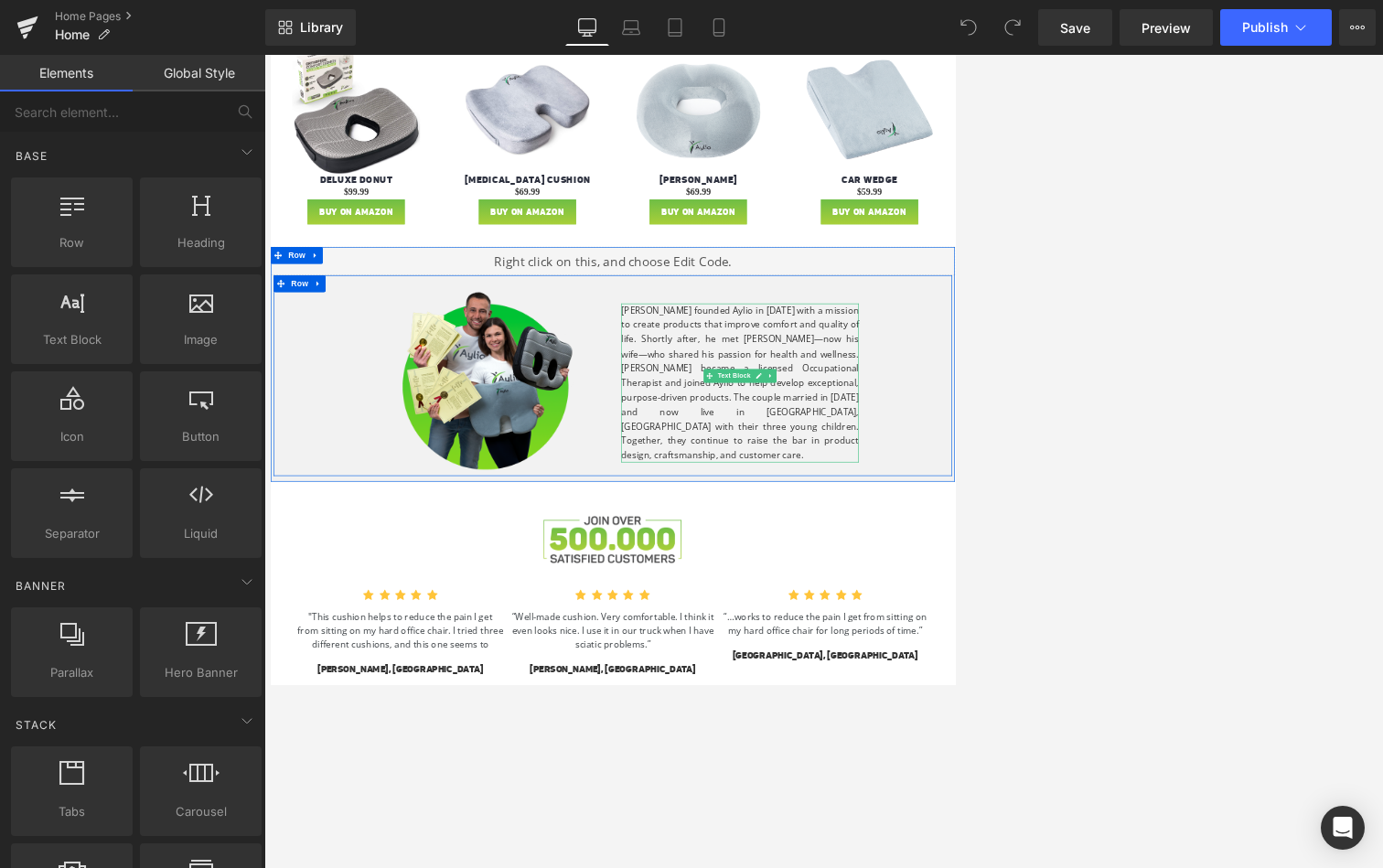 click on "[PERSON_NAME] founded Aylio in [DATE] with a mission to create products that improve comfort and quality of life. Shortly after, he met [PERSON_NAME]—now his wife—who shared his passion for health and wellness. [PERSON_NAME] became a licensed Occupational Therapist and joined Aylio to help develop exceptional, purpose-driven products. The couple married in [DATE] and now live in [GEOGRAPHIC_DATA], [GEOGRAPHIC_DATA] with their three young children. Together, they continue to raise the bar in product design, craftsmanship, and customer care." at bounding box center (1029, 586) 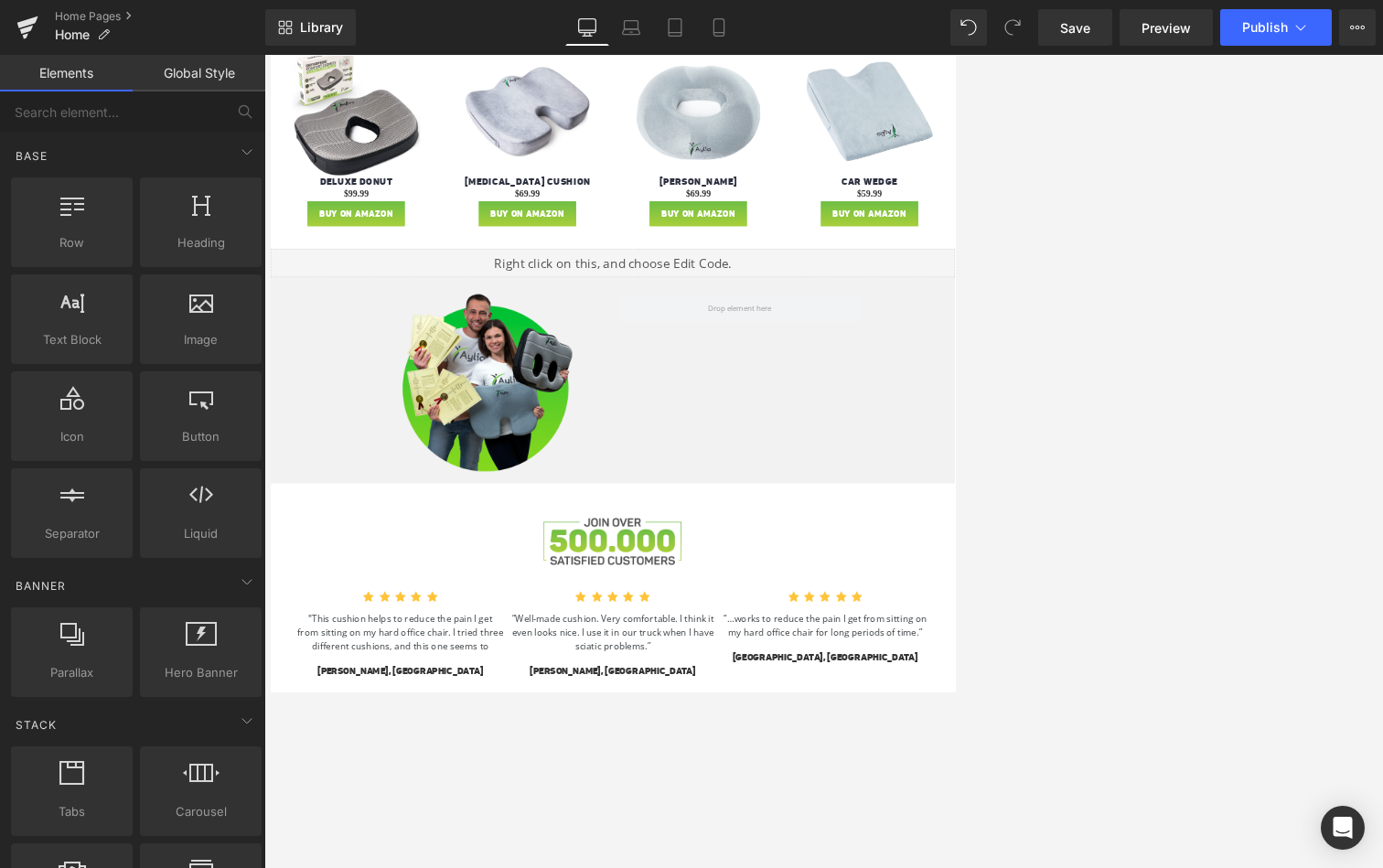 click on "You are previewing how the   will restyle your page. You can not edit Elements in Preset Preview Mode.  Home Pages Home Library Desktop Desktop Laptop Tablet Mobile Save Preview Publish Scheduled View Live Page View with current Template Save Template to Library Schedule Publish  Optimize  Publish Settings Shortcuts  Your page can’t be published   You've reached the maximum number of published pages on your plan  (0/0).  You need to upgrade your plan or unpublish all your pages to get 1 publish slot.   Unpublish pages   Upgrade plan  Elements Global Style Base Row  rows, columns, layouts, div Heading  headings, titles, h1,h2,h3,h4,h5,h6 Text Block  texts, paragraphs, contents, blocks Image  images, photos, alts, uploads Icon  icons, symbols Button  button, call to action, cta Separator  separators, dividers, horizontal lines Liquid  liquid, custom code, html, javascript, css, reviews, apps, applications, embeded, iframe Banner Parallax  banner, slideshow, hero, image, cover, parallax, effect Hero Banner" at bounding box center [692, 449] 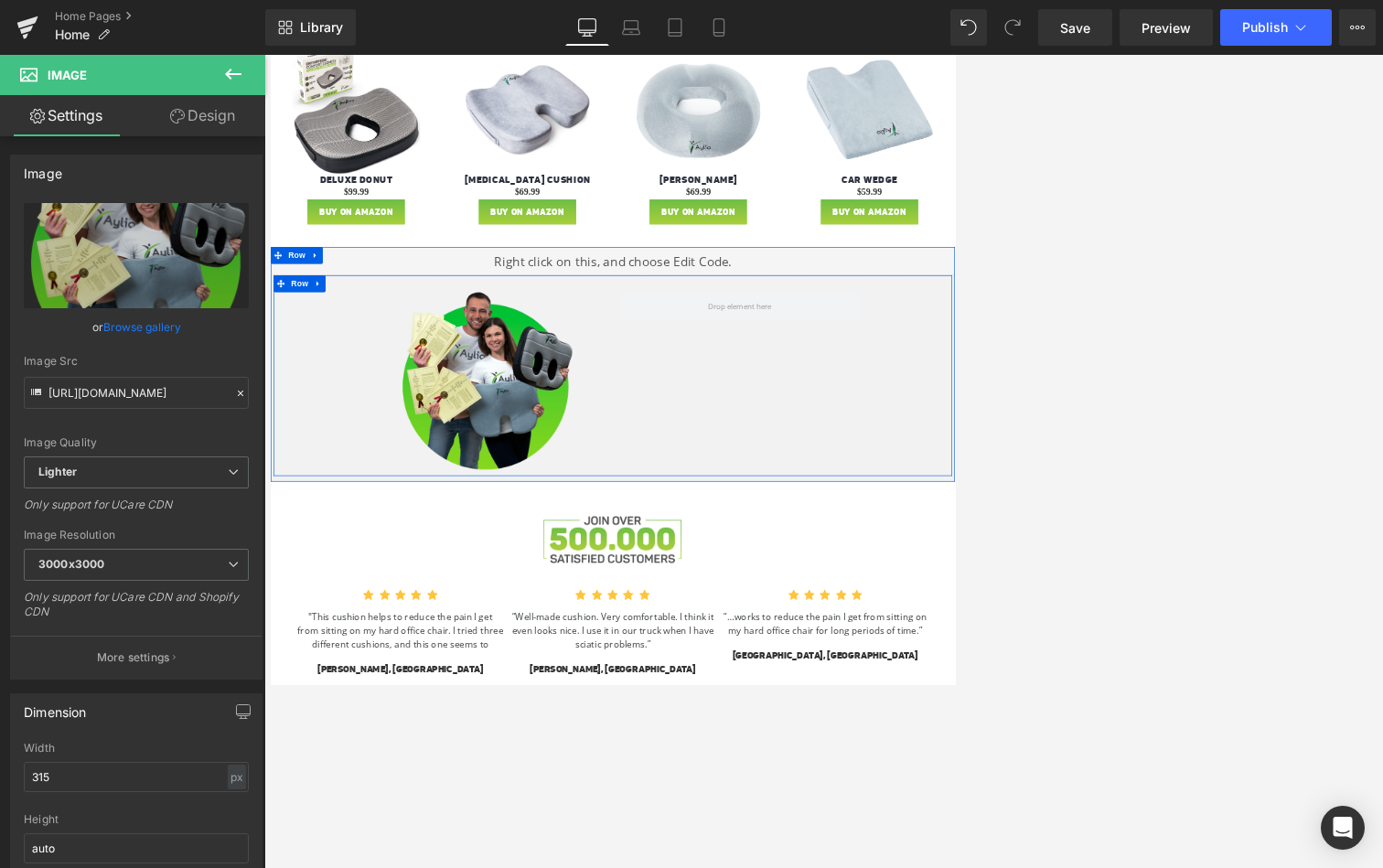 click on "Image         Row" at bounding box center (823, 573) 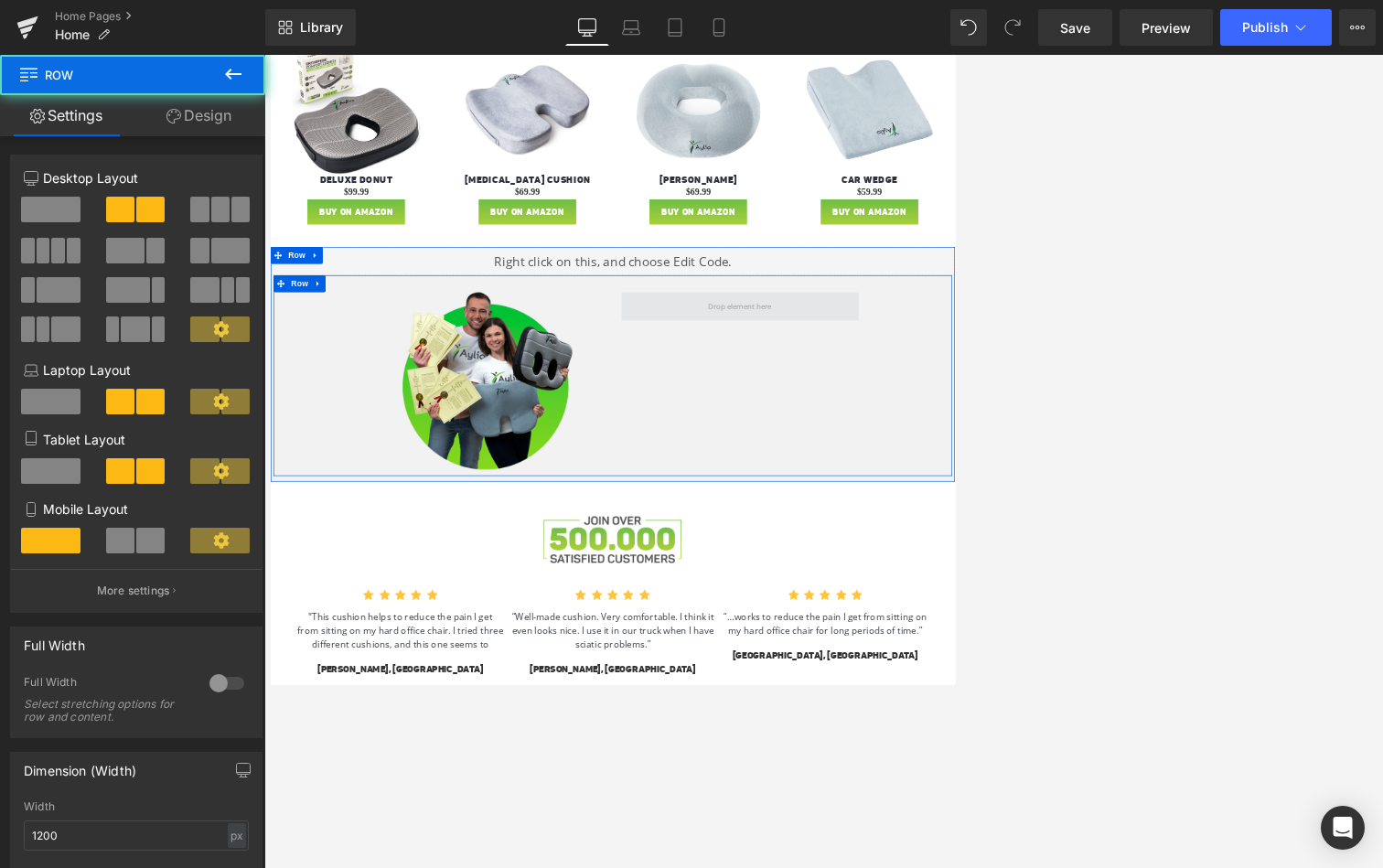 click at bounding box center (1029, 462) 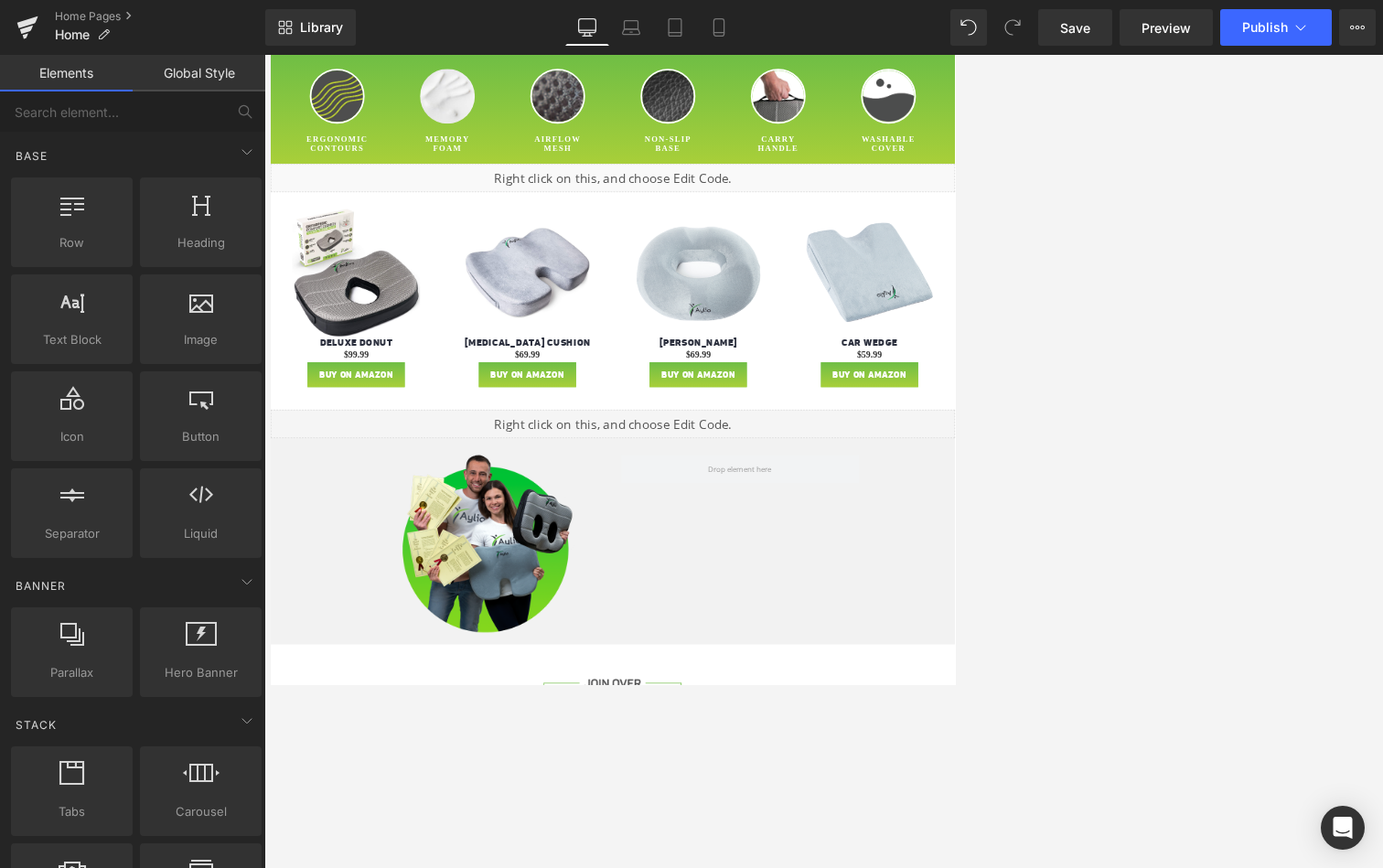 scroll, scrollTop: 1041, scrollLeft: 0, axis: vertical 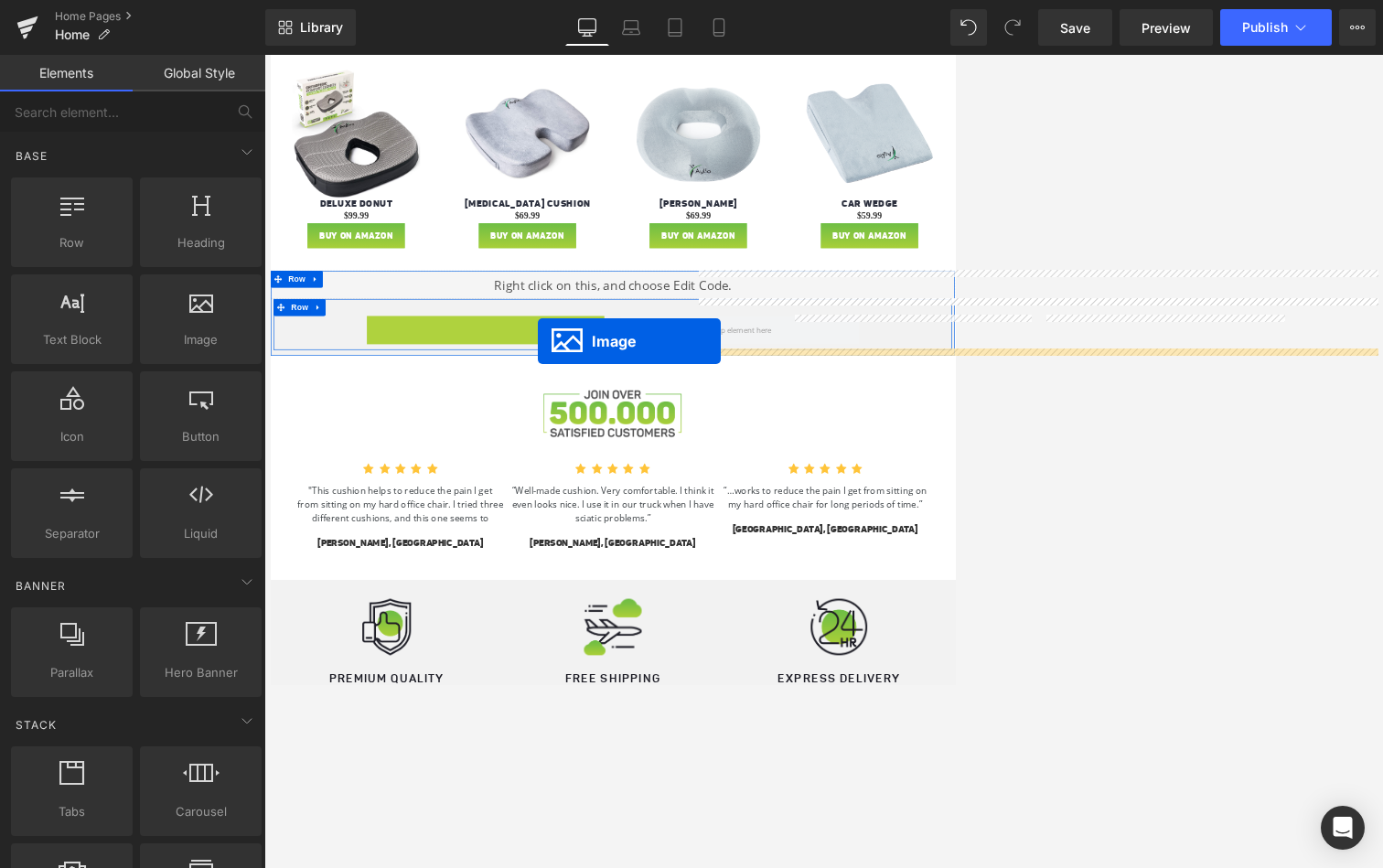 drag, startPoint x: 584, startPoint y: 624, endPoint x: 702, endPoint y: 518, distance: 158.61904 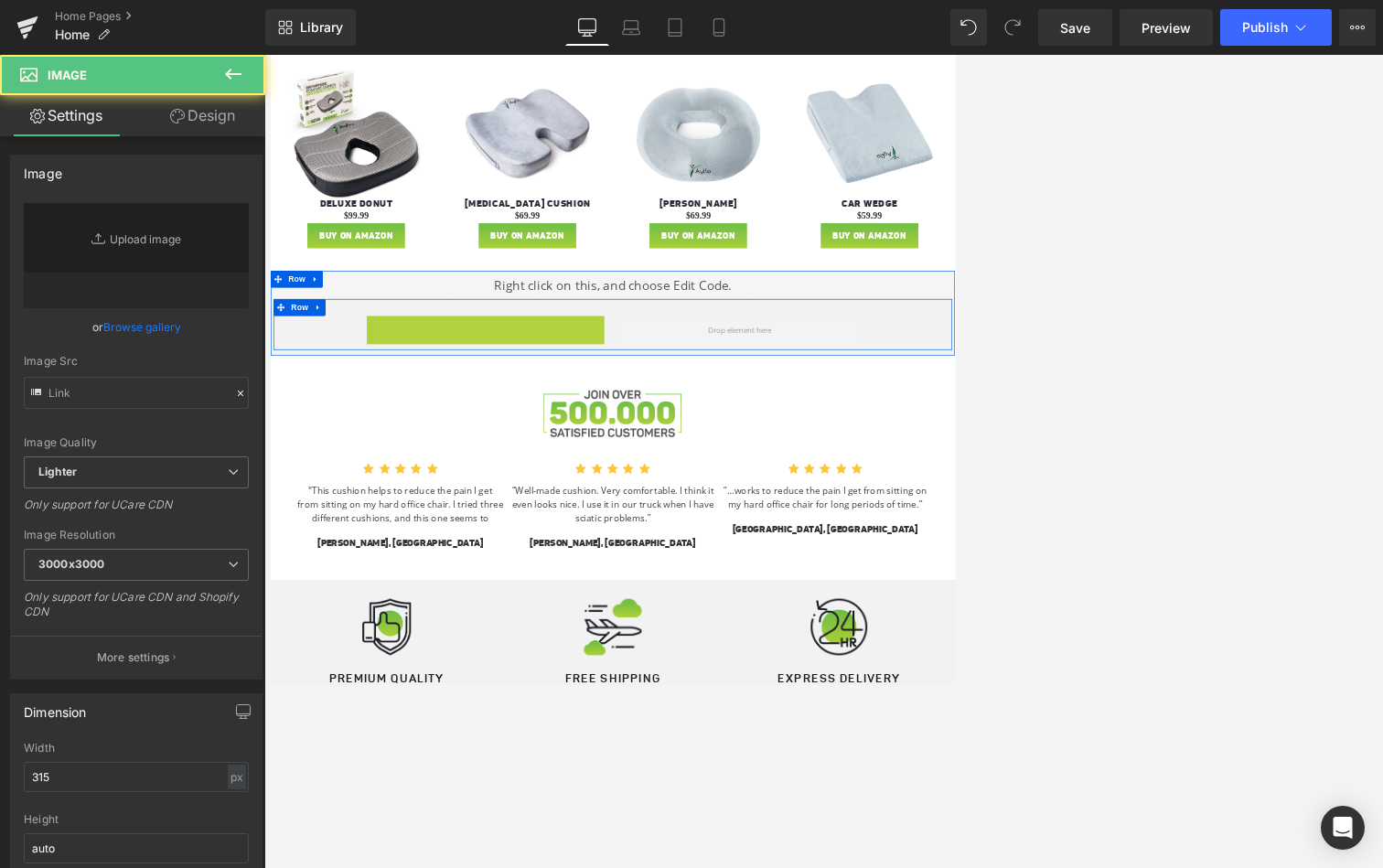 type on "[URL][DOMAIN_NAME]" 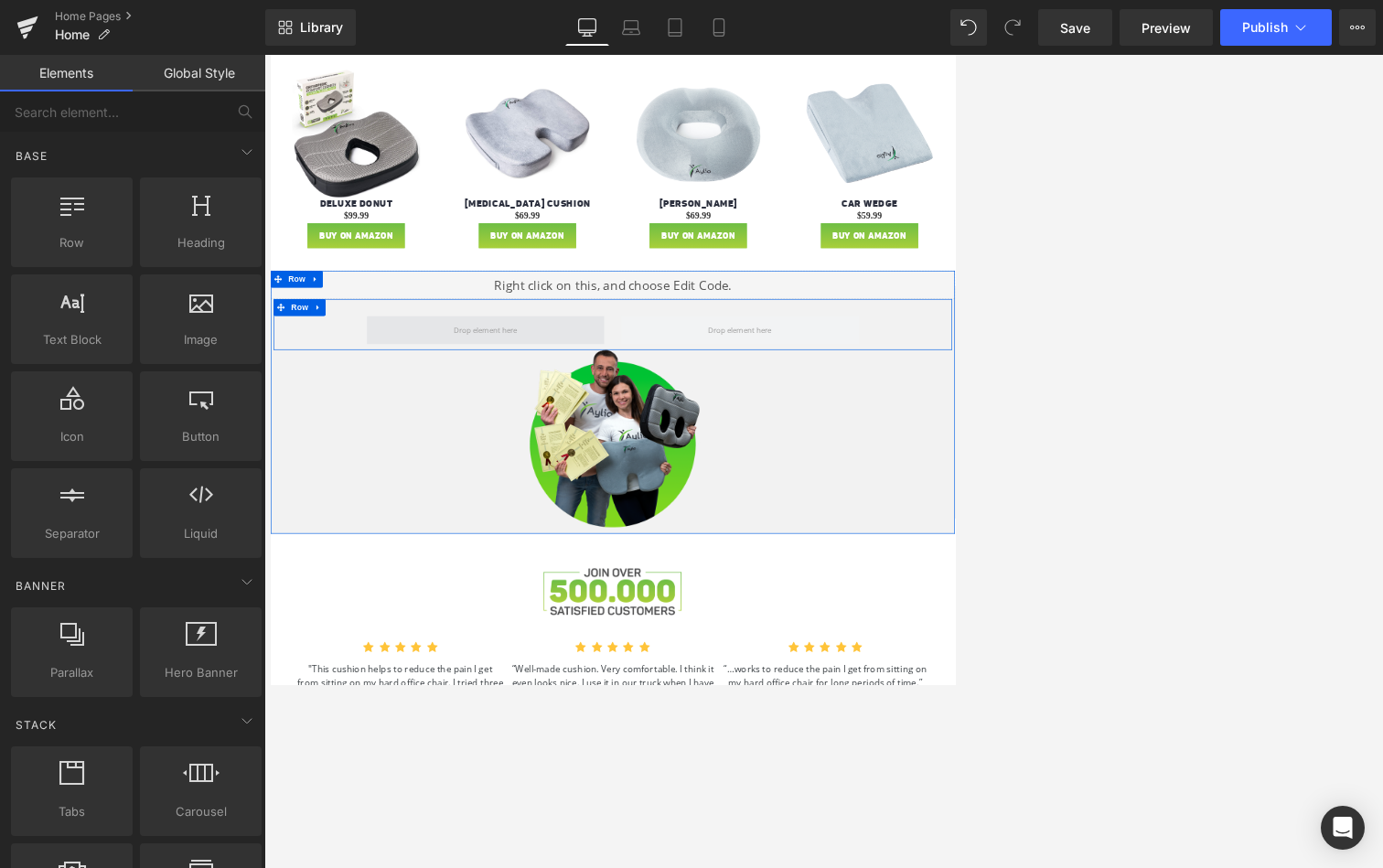 click at bounding box center [617, 499] 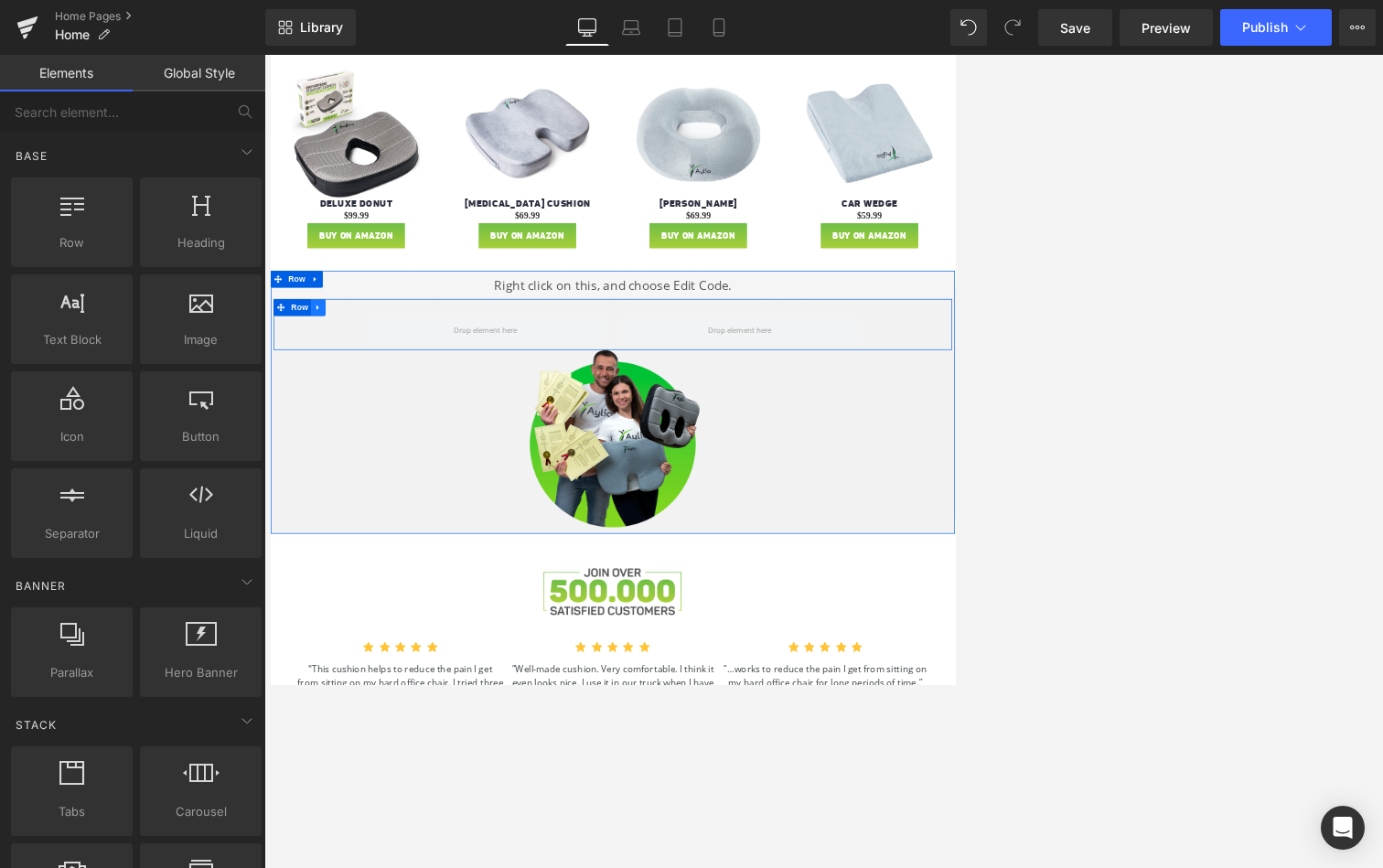 click 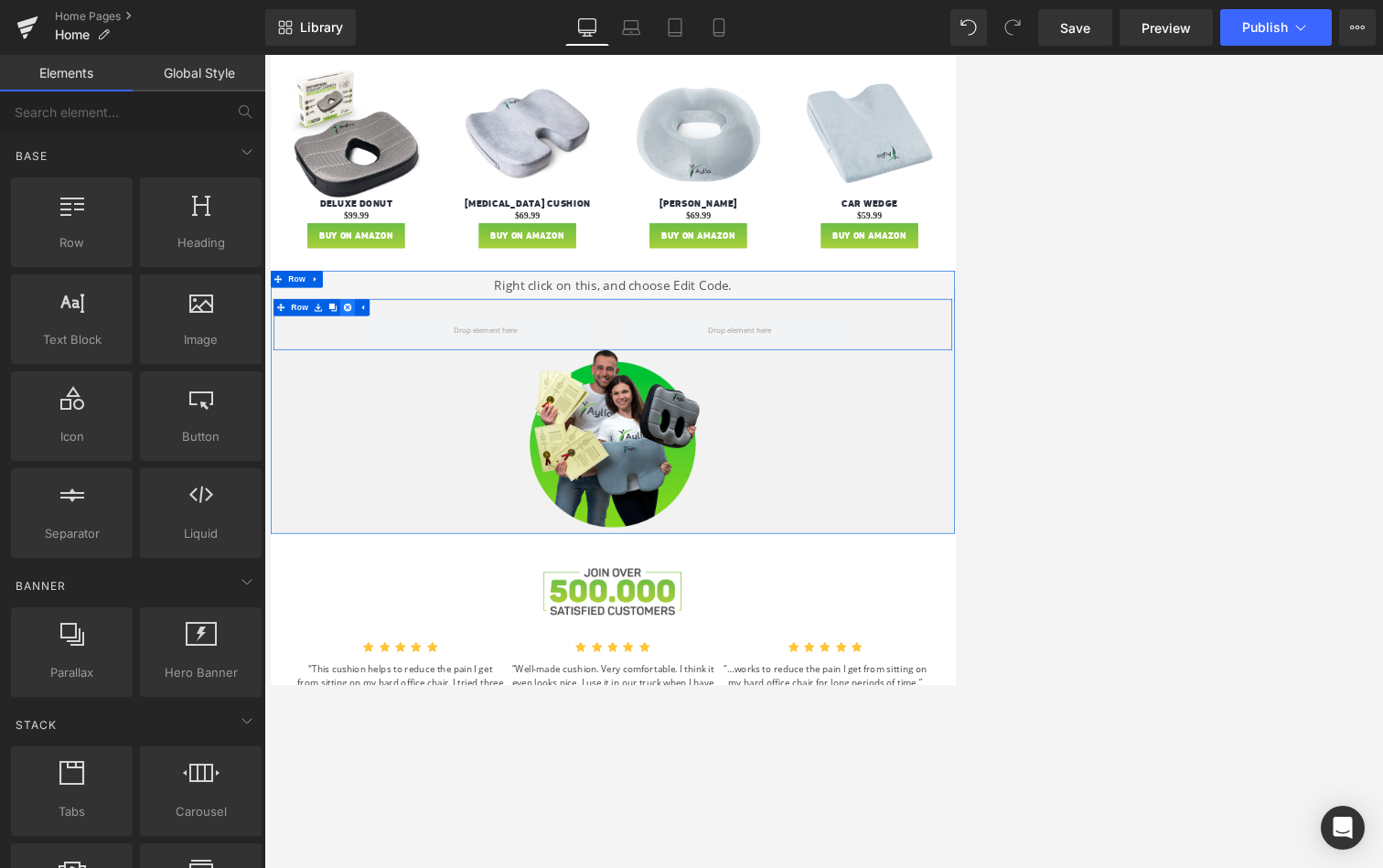 click 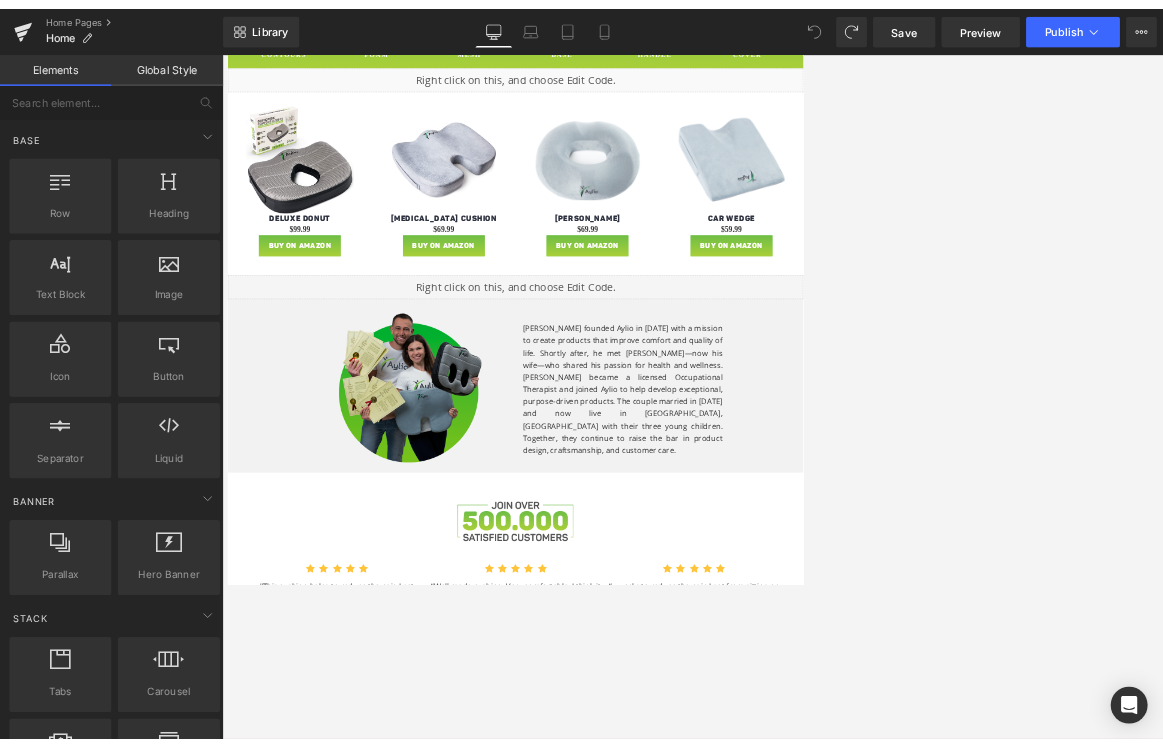 scroll, scrollTop: 989, scrollLeft: 0, axis: vertical 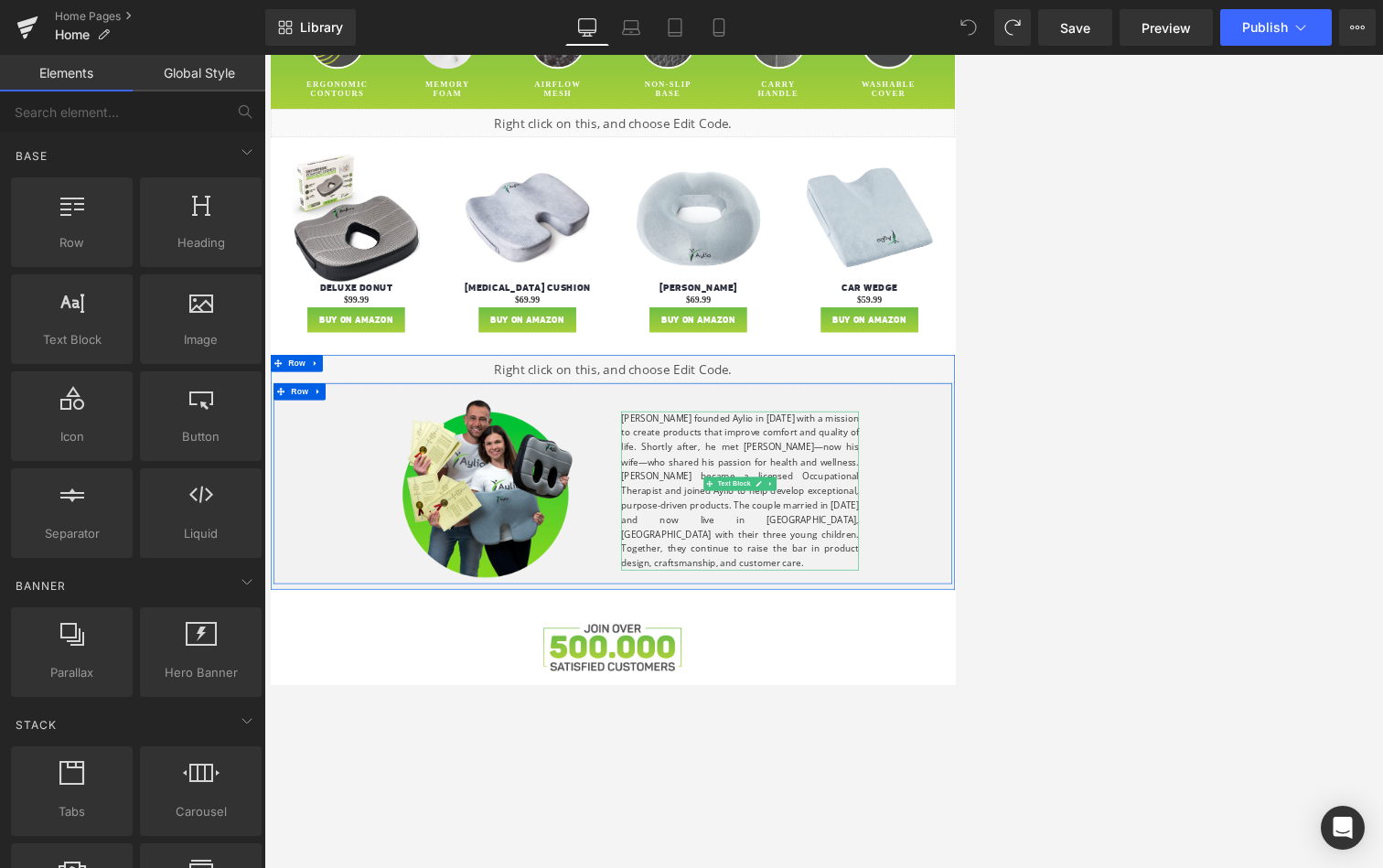 click on "[PERSON_NAME] founded Aylio in [DATE] with a mission to create products that improve comfort and quality of life. Shortly after, he met [PERSON_NAME]—now his wife—who shared his passion for health and wellness. [PERSON_NAME] became a licensed Occupational Therapist and joined Aylio to help develop exceptional, purpose-driven products. The couple married in [DATE] and now live in [GEOGRAPHIC_DATA], [GEOGRAPHIC_DATA] with their three young children. Together, they continue to raise the bar in product design, craftsmanship, and customer care." at bounding box center [1029, 760] 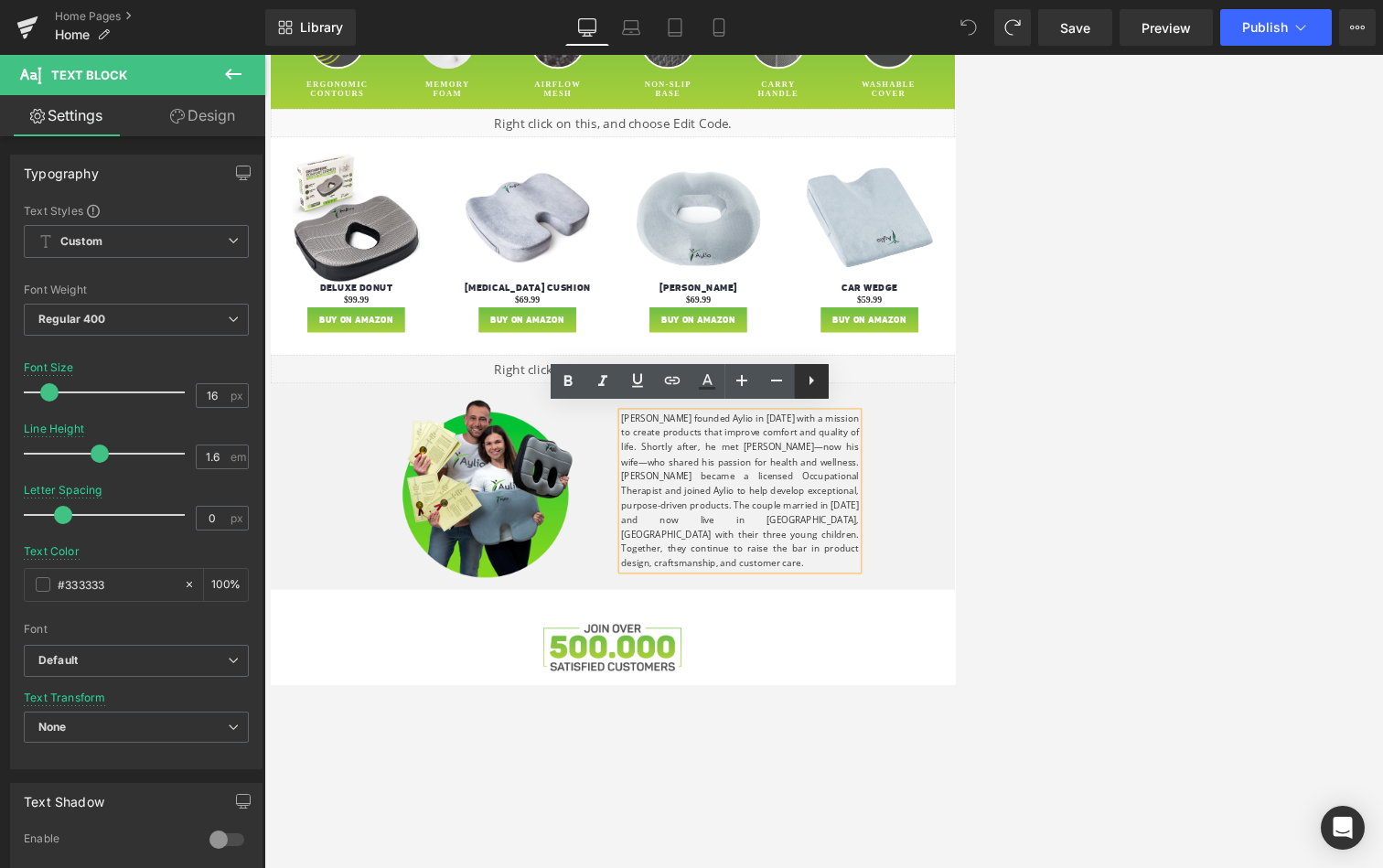 click 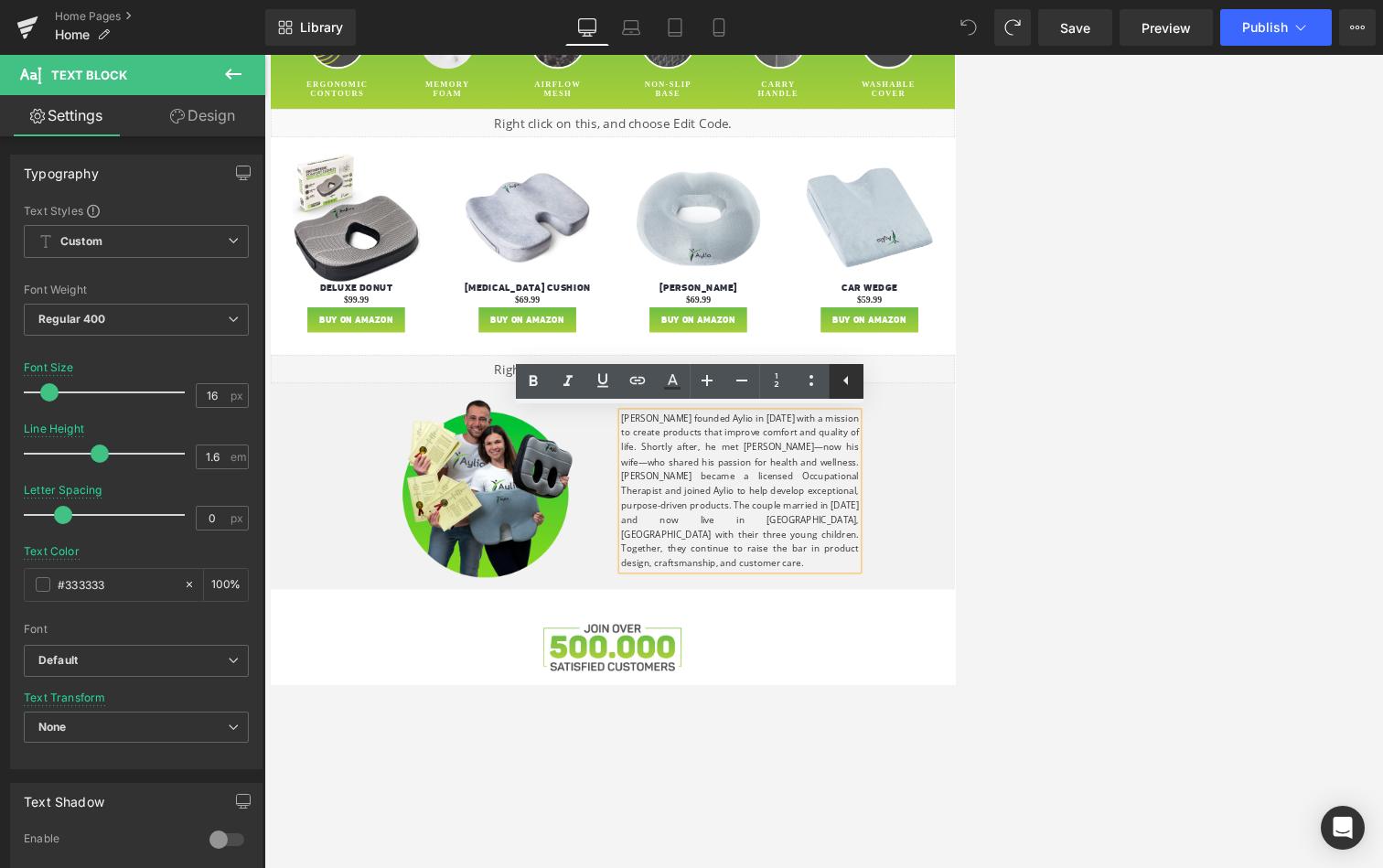click 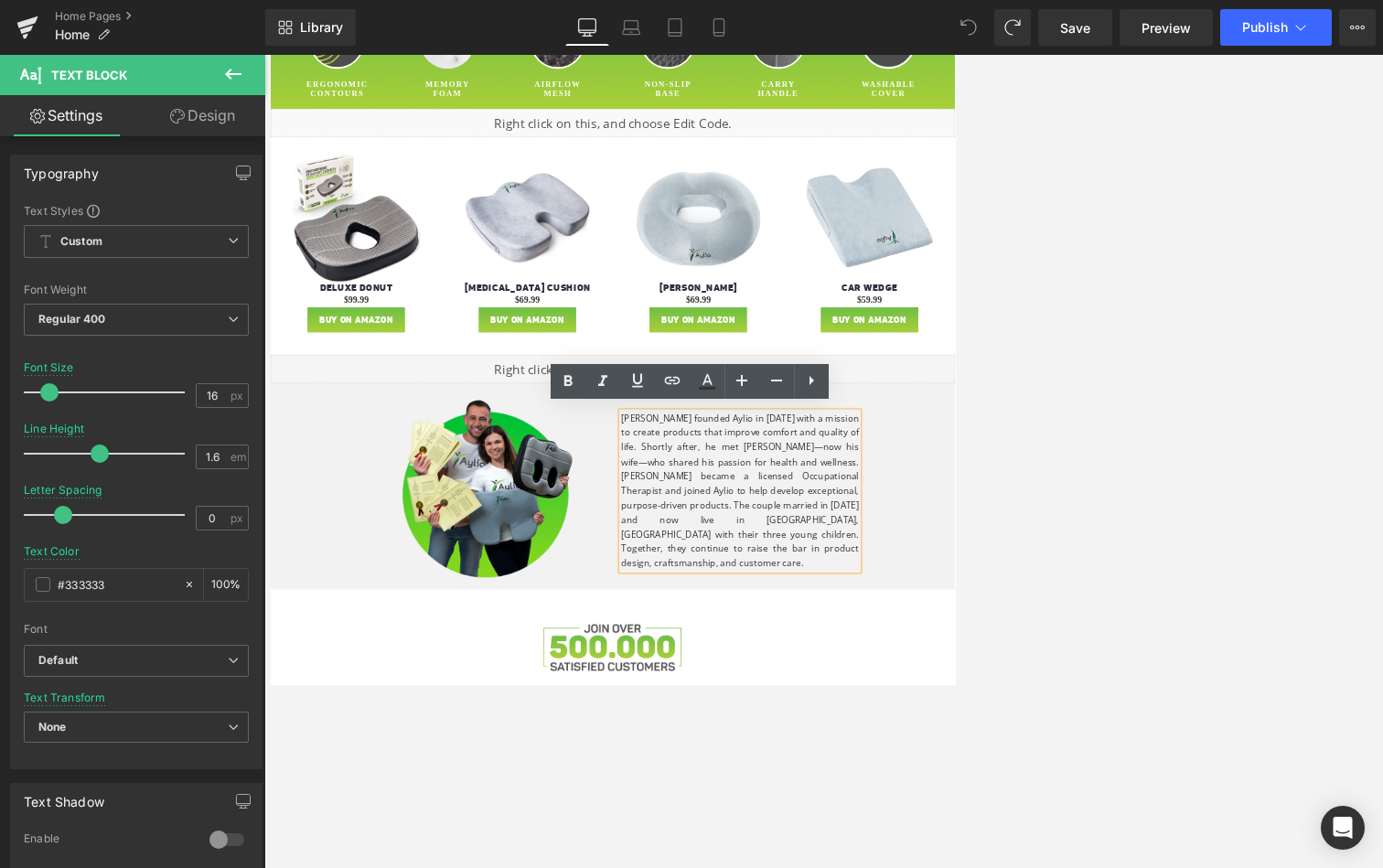 click on "[PERSON_NAME] founded Aylio in [DATE] with a mission to create products that improve comfort and quality of life. Shortly after, he met [PERSON_NAME]—now his wife—who shared his passion for health and wellness. [PERSON_NAME] became a licensed Occupational Therapist and joined Aylio to help develop exceptional, purpose-driven products. The couple married in [DATE] and now live in [GEOGRAPHIC_DATA], [GEOGRAPHIC_DATA] with their three young children. Together, they continue to raise the bar in product design, craftsmanship, and customer care." at bounding box center (1029, 760) 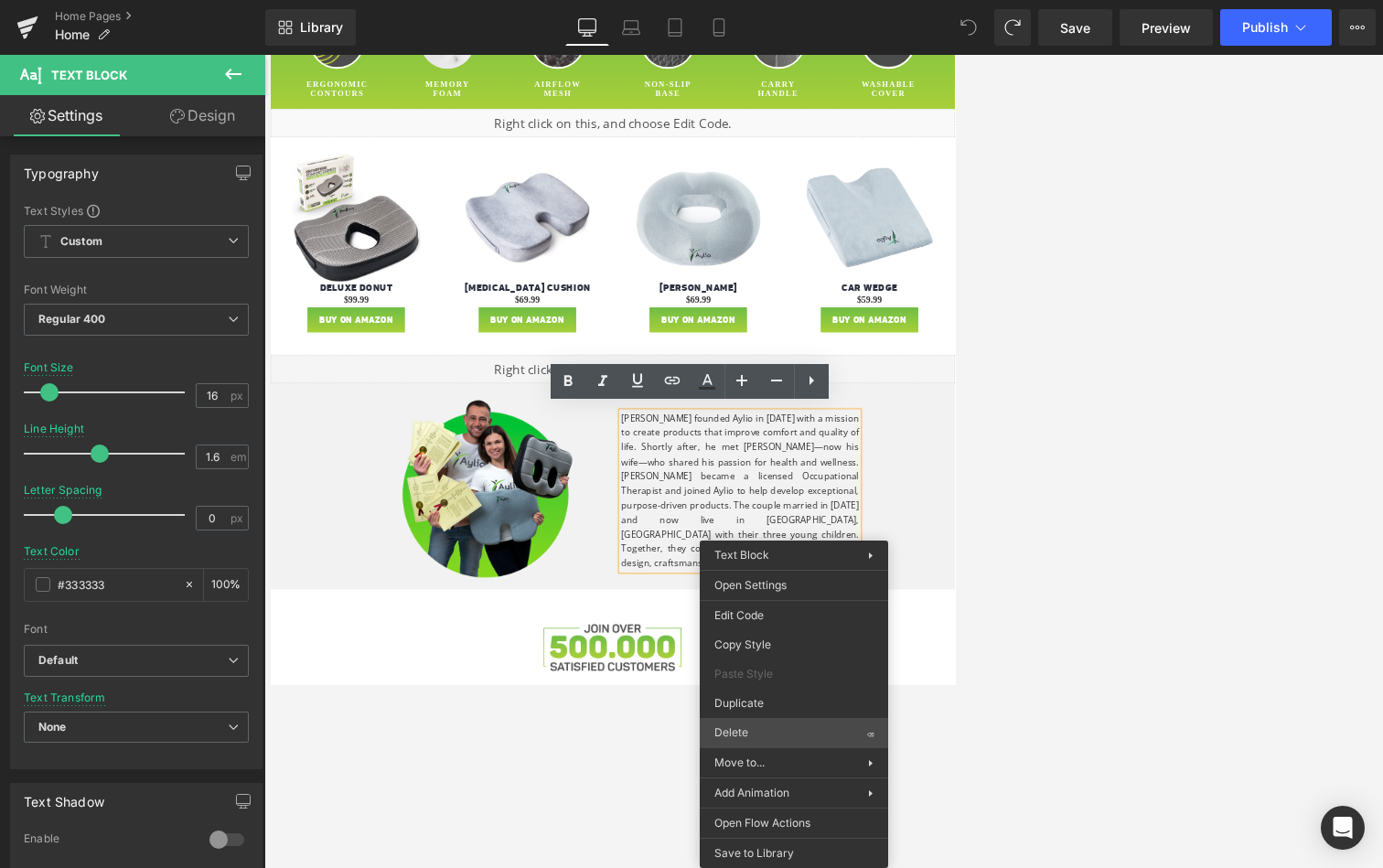 click on "Image  You are previewing how the   will restyle your page. You can not edit Elements in Preset Preview Mode.  Home Pages Home Library Desktop Desktop Laptop Tablet Mobile Save Preview Publish Scheduled View Live Page View with current Template Save Template to Library Schedule Publish  Optimize  Publish Settings Shortcuts  Your page can’t be published   You've reached the maximum number of published pages on your plan  (0/0).  You need to upgrade your plan or unpublish all your pages to get 1 publish slot.   Unpublish pages   Upgrade plan  Elements Global Style Base Row  rows, columns, layouts, div Heading  headings, titles, h1,h2,h3,h4,h5,h6 Text Block  texts, paragraphs, contents, blocks Image  images, photos, alts, uploads Icon  icons, symbols Button  button, call to action, cta Separator  separators, dividers, horizontal lines Liquid  liquid, custom code, html, javascript, css, reviews, apps, applications, embeded, iframe Banner Parallax  banner, slideshow, hero, image, cover, parallax, effect Stack" at bounding box center (692, 449) 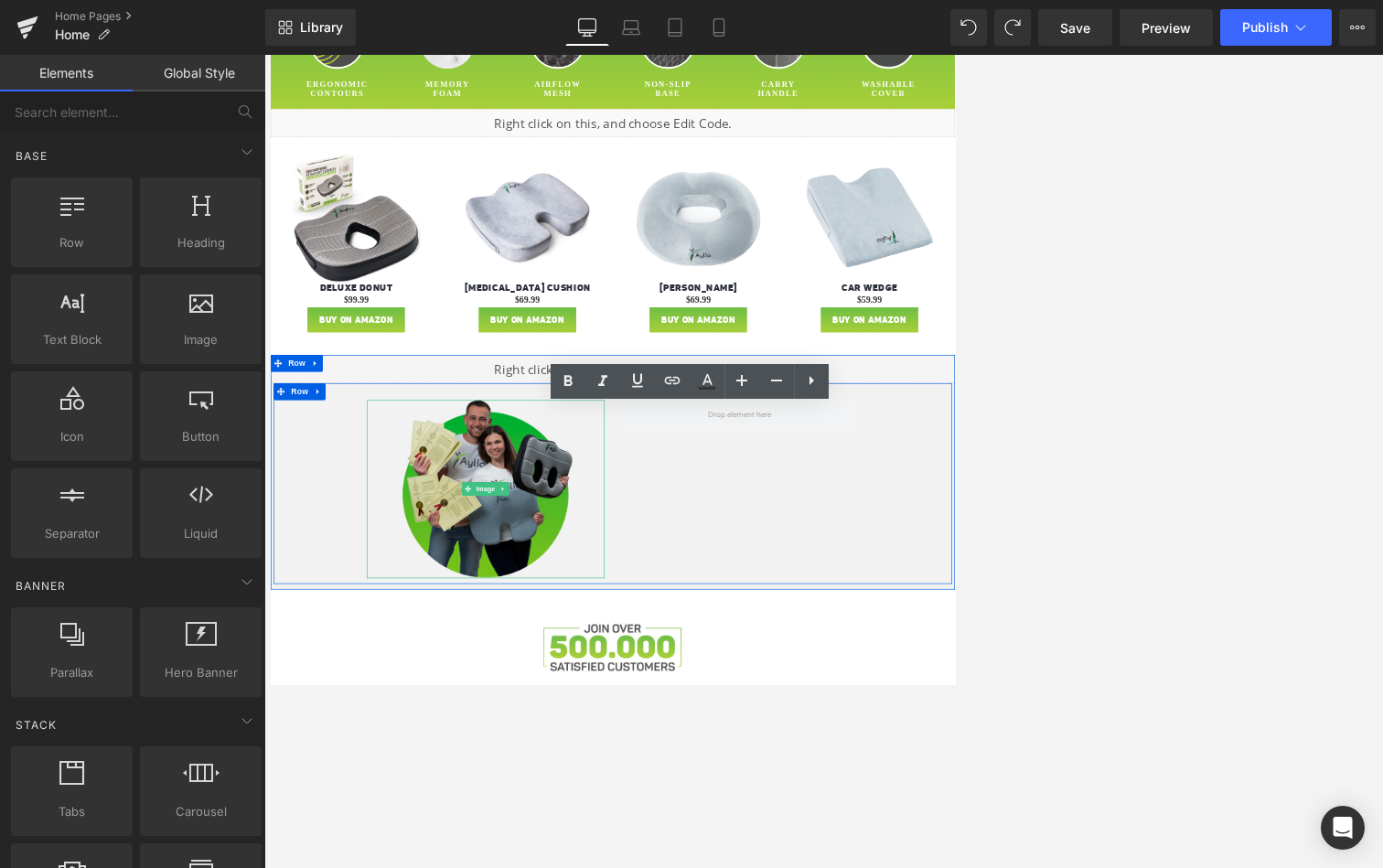click at bounding box center (617, 756) 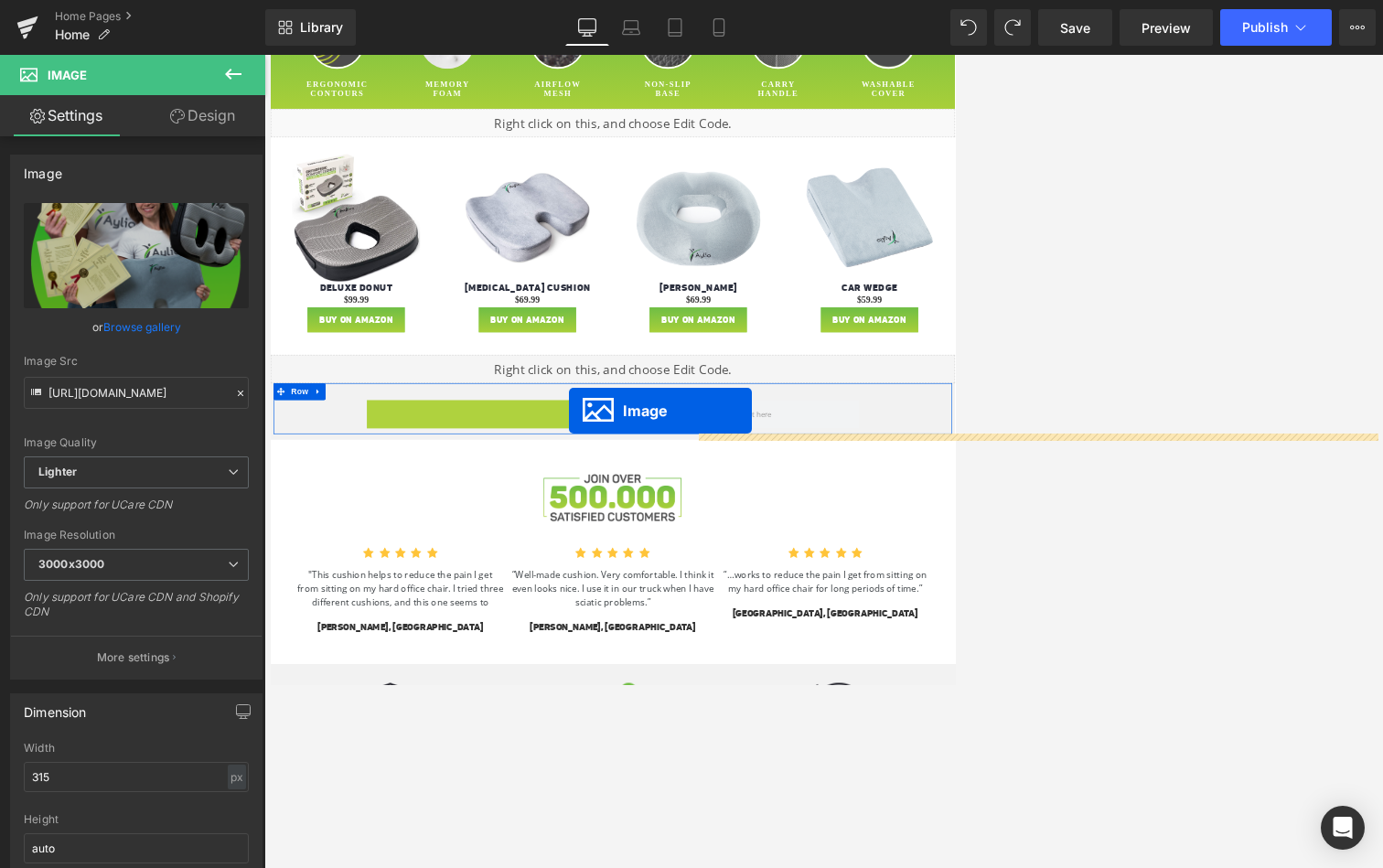 drag, startPoint x: 592, startPoint y: 755, endPoint x: 753, endPoint y: 631, distance: 203.21663 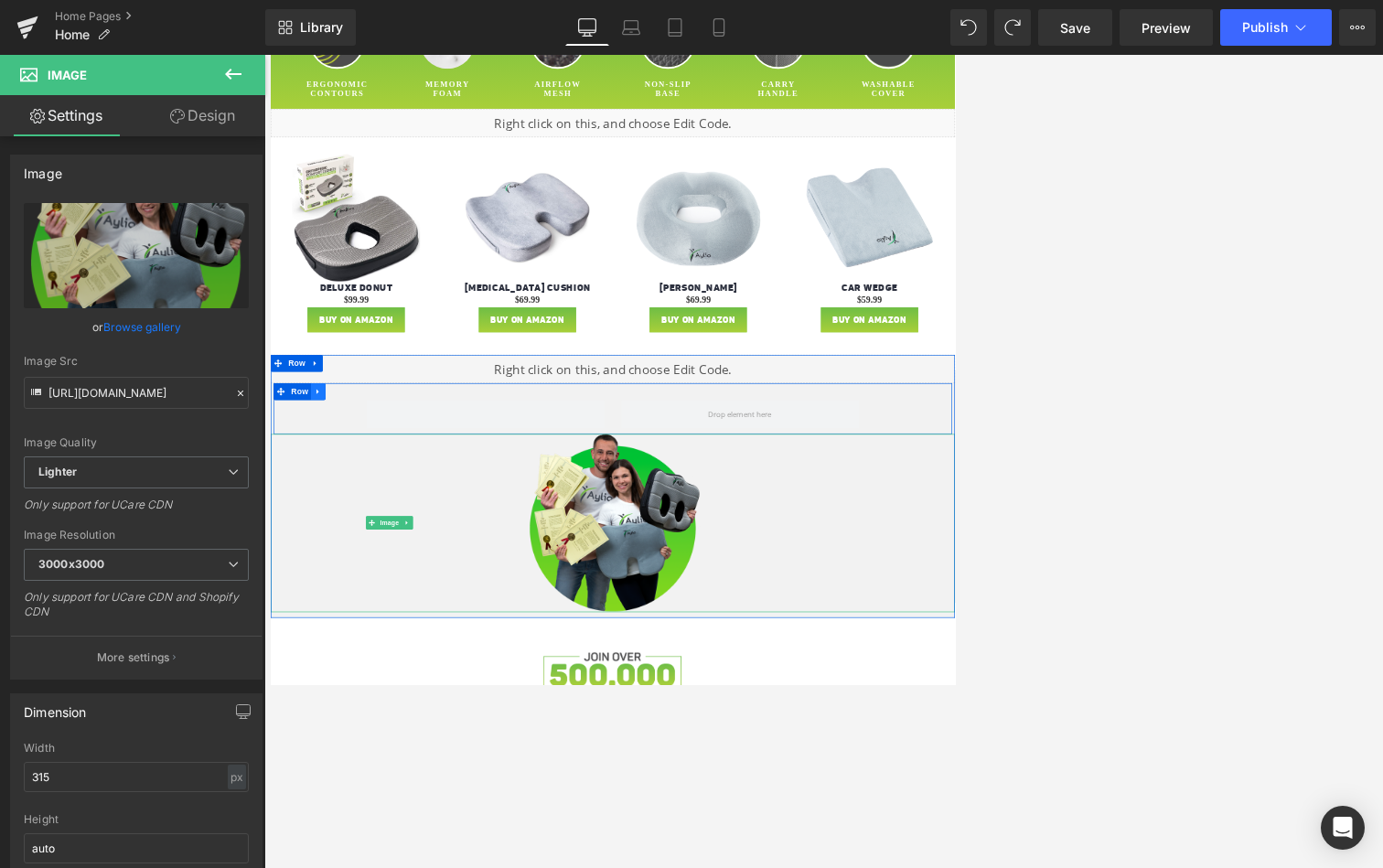 click 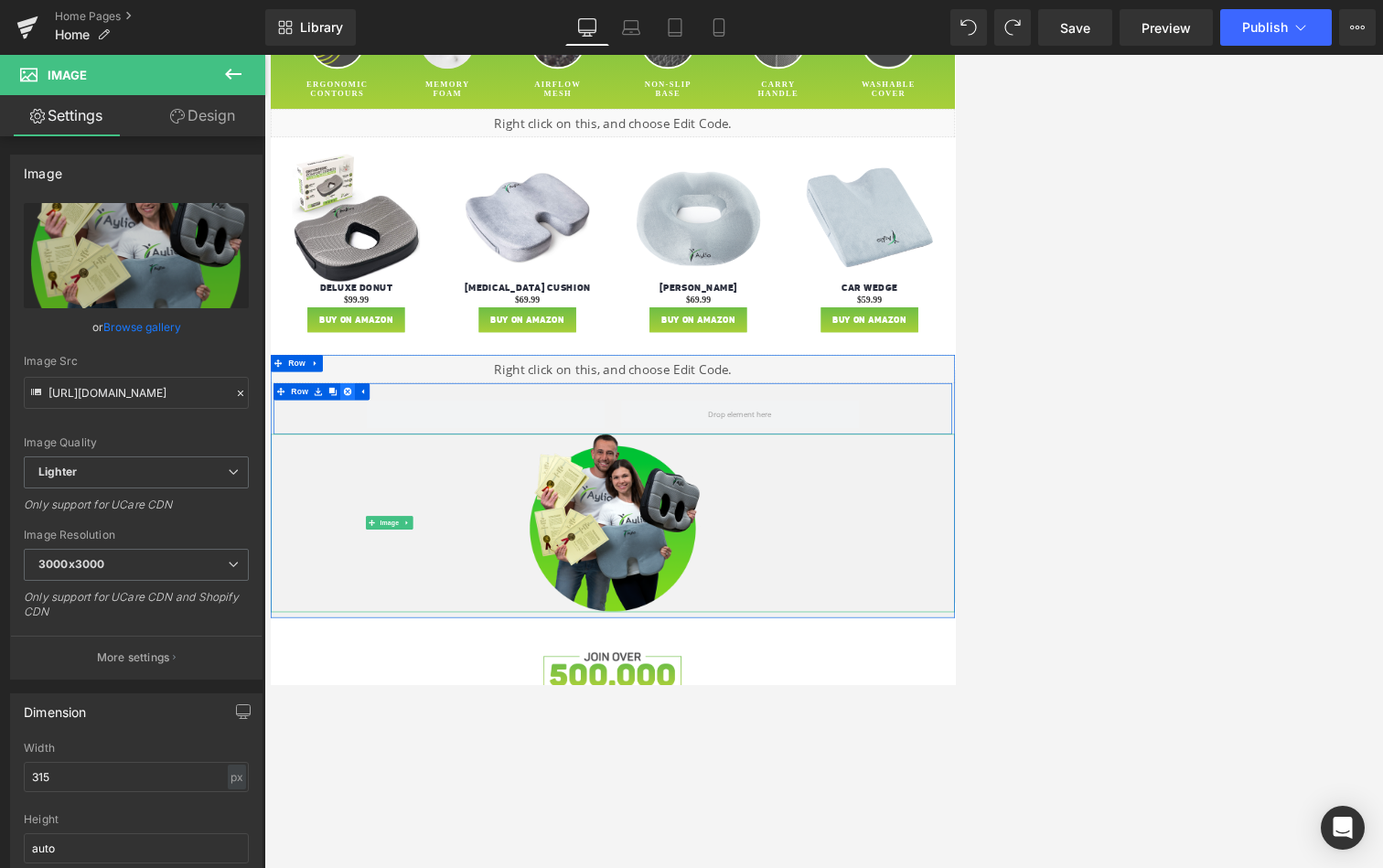 click 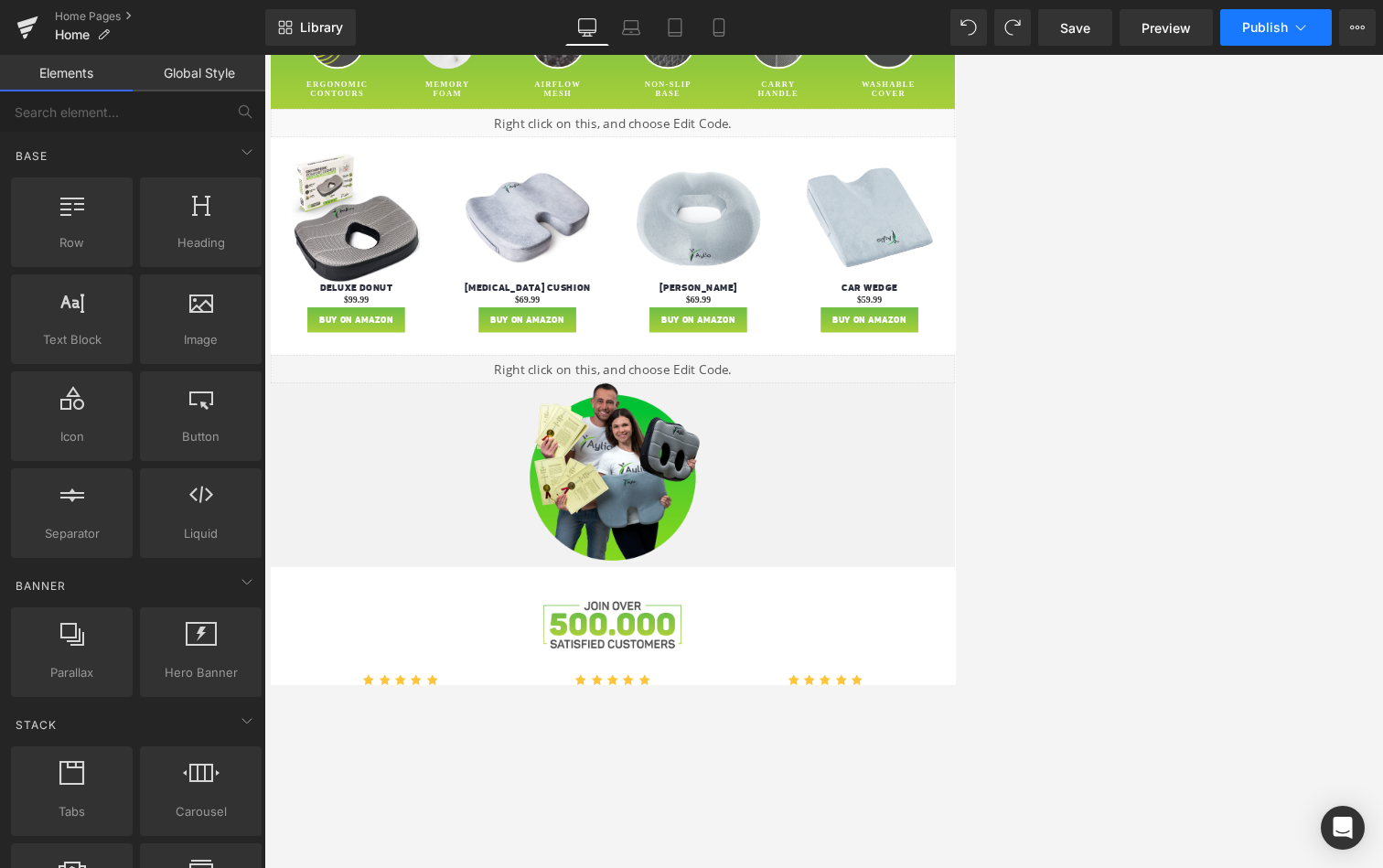 click 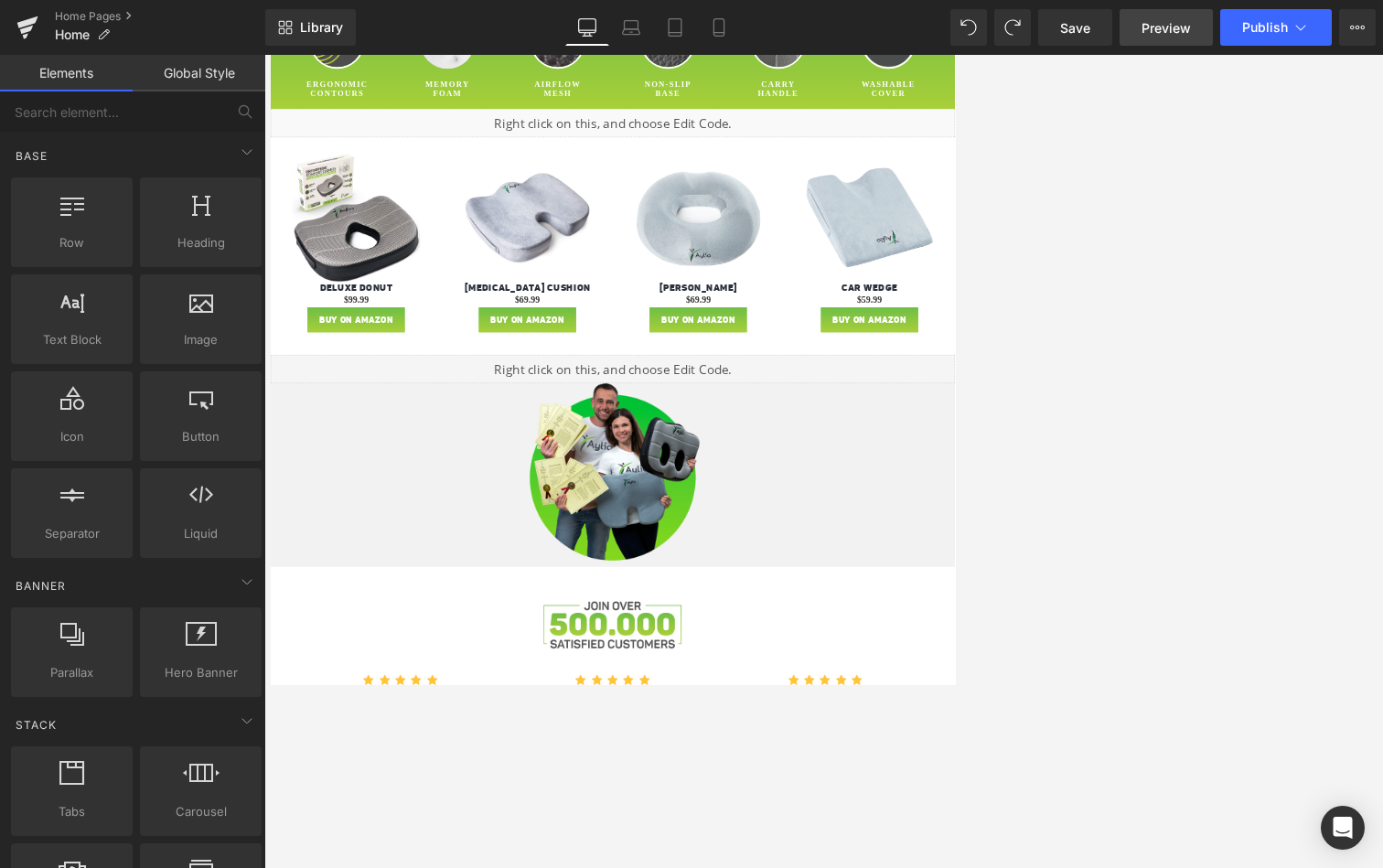 click on "Preview" at bounding box center (1166, 27) 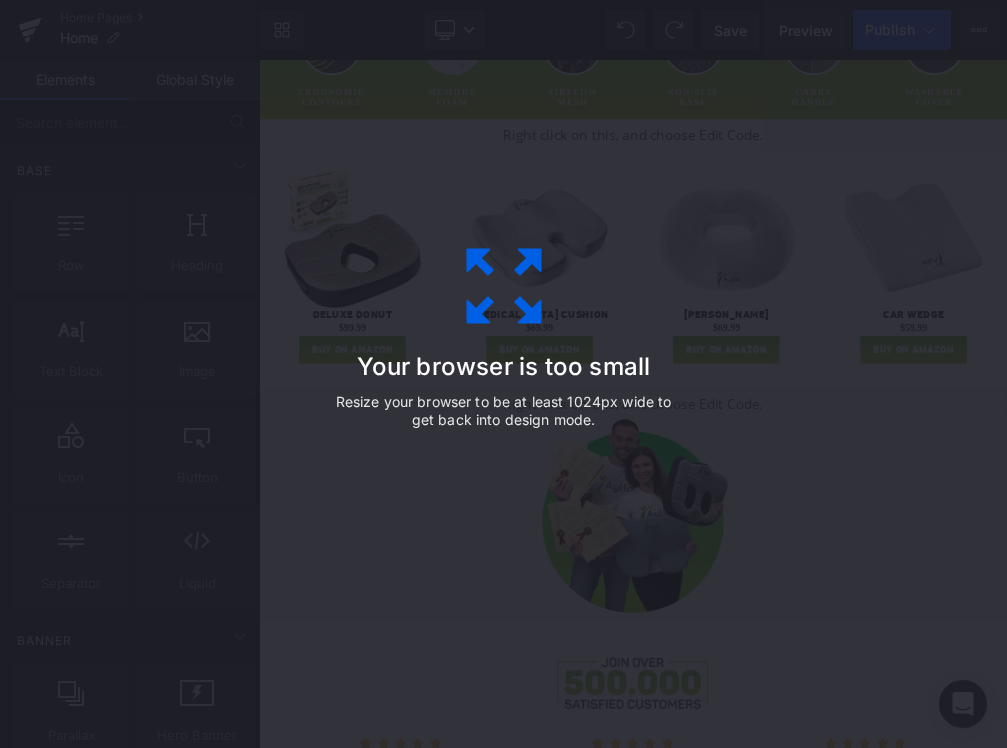 click on "Your browser is too small Resize your browser to be at least 1024px wide to get back into design mode." at bounding box center (504, 374) 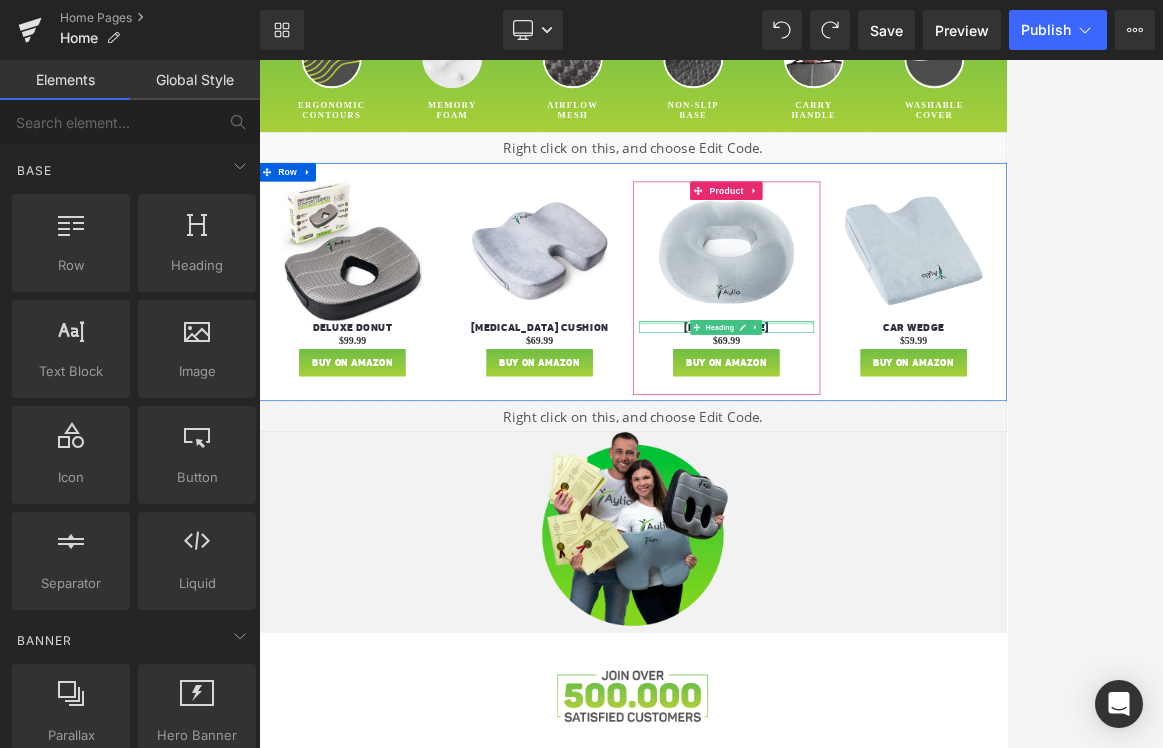 scroll, scrollTop: 957, scrollLeft: 0, axis: vertical 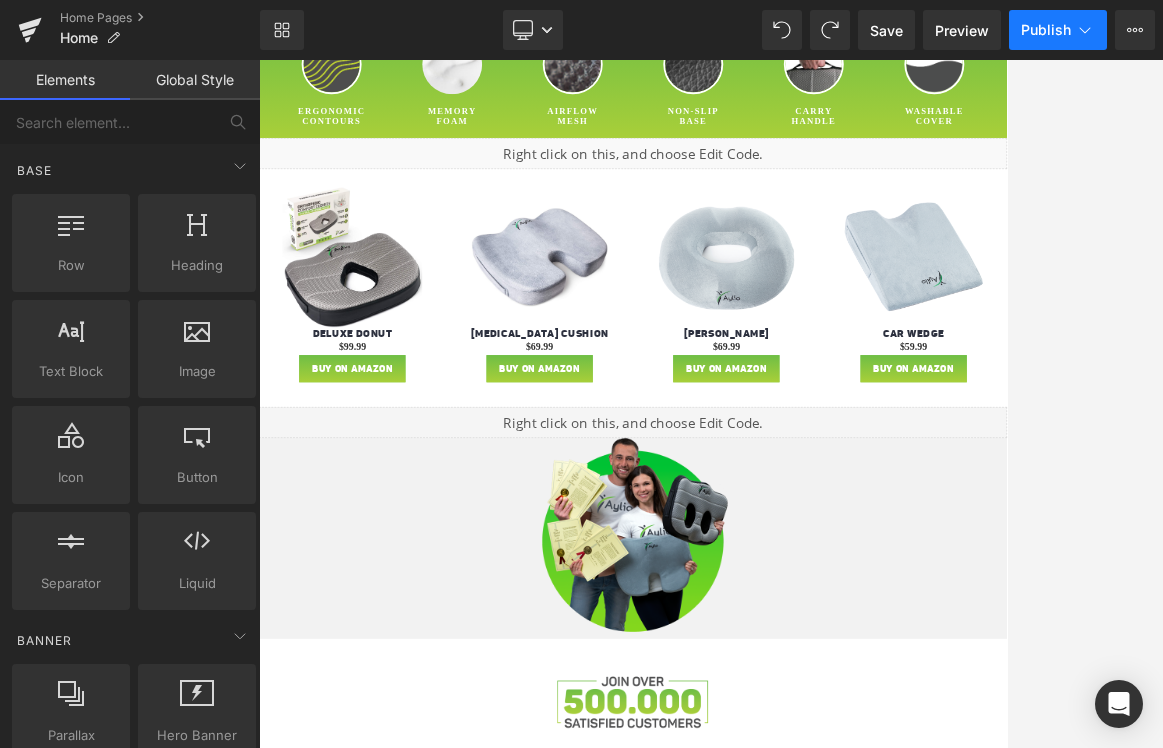 click 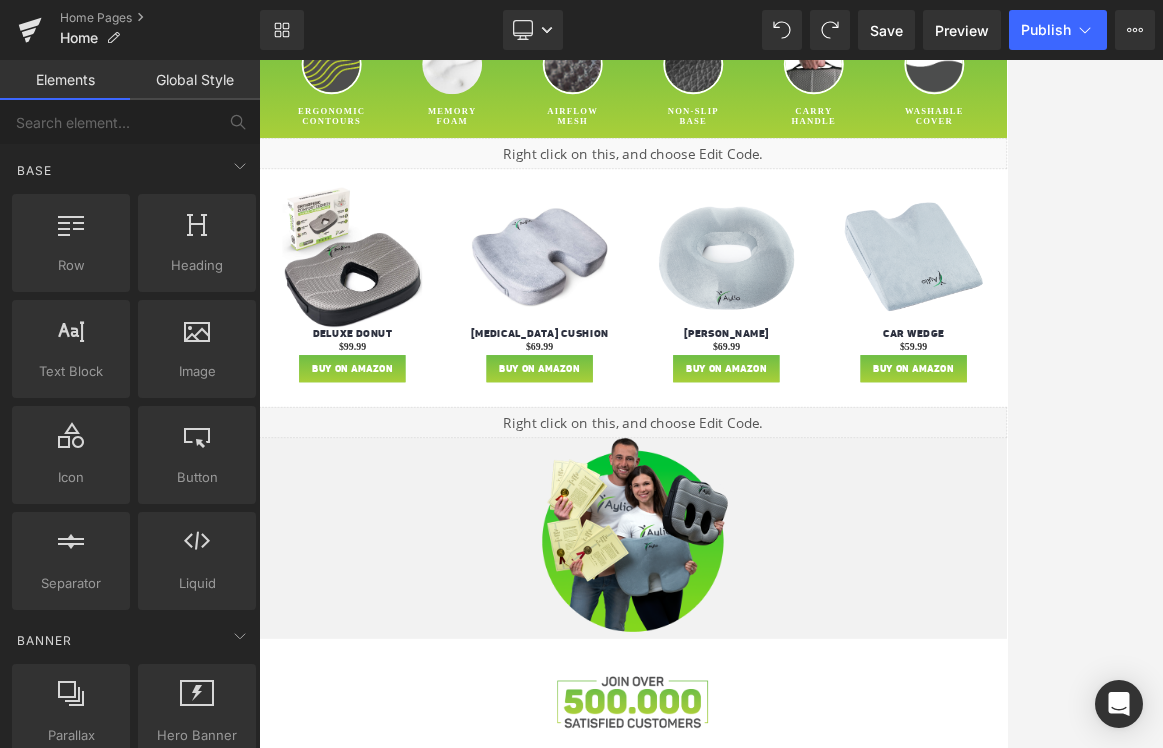 scroll, scrollTop: 0, scrollLeft: 0, axis: both 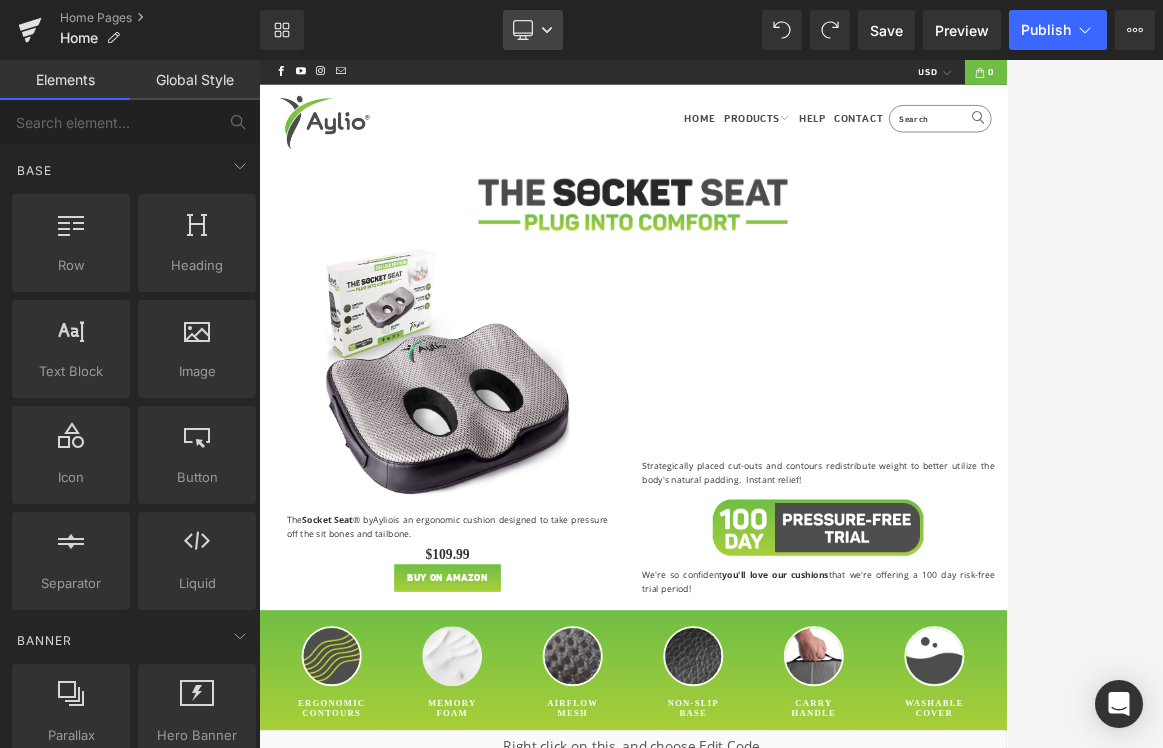 click 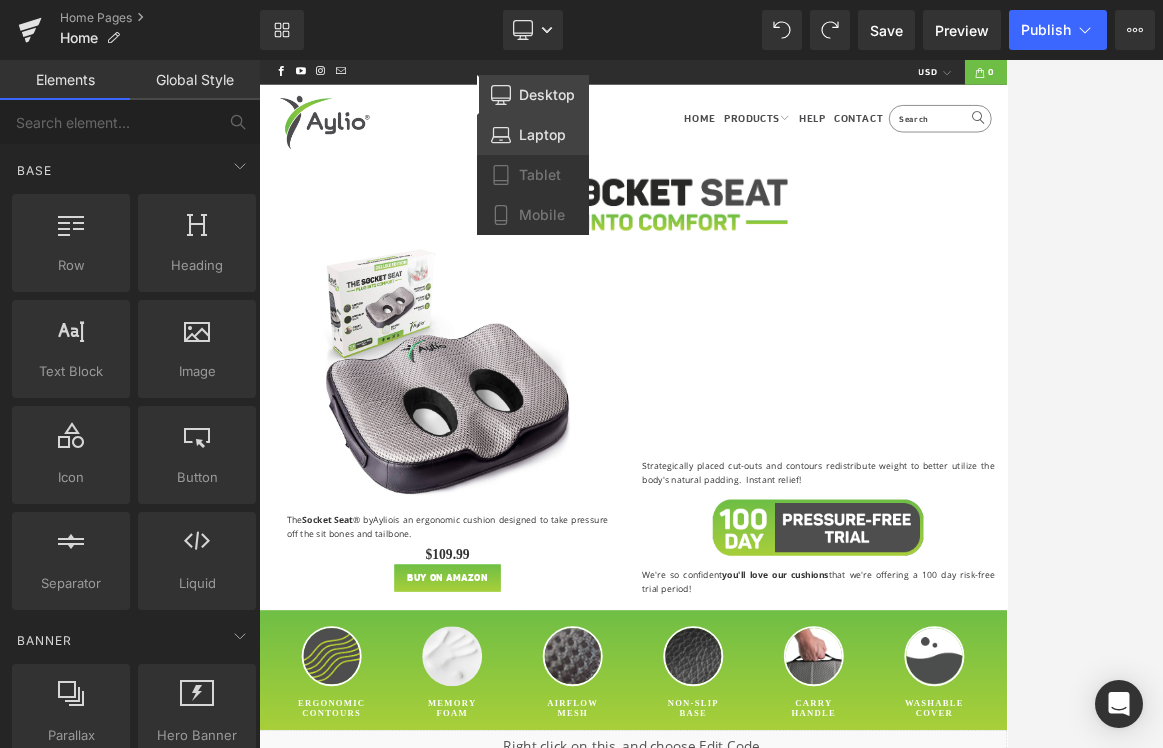 click on "Laptop" at bounding box center [542, 135] 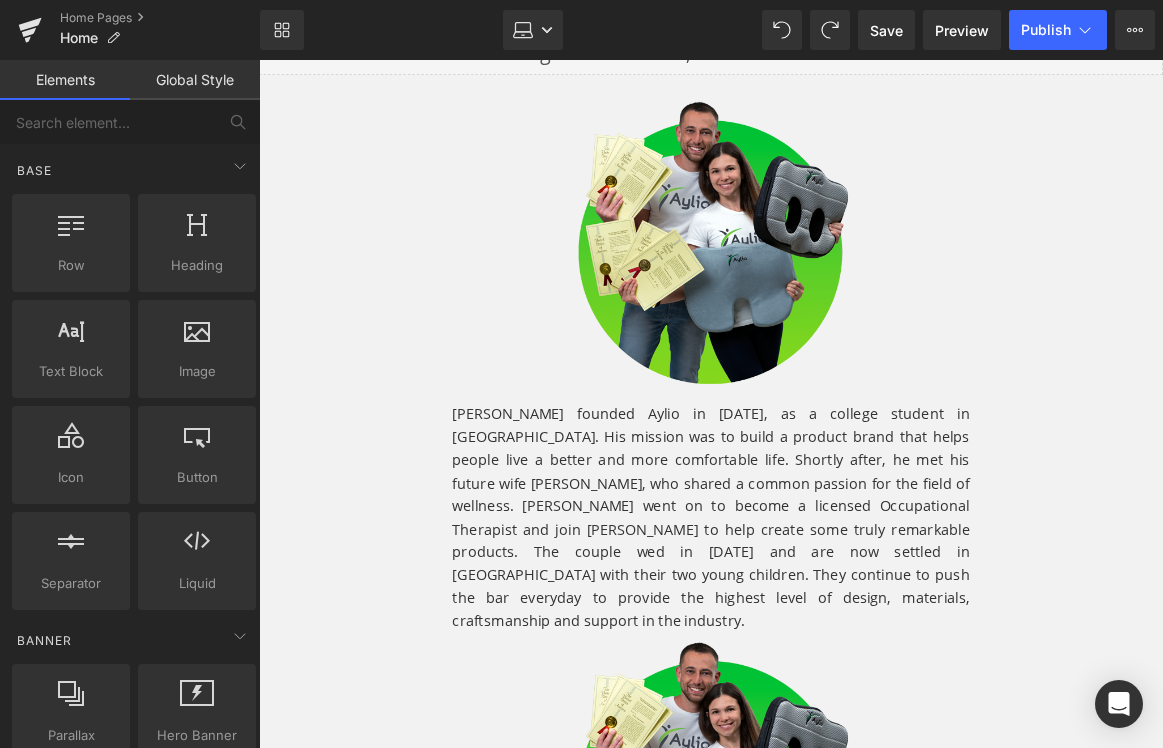 scroll, scrollTop: 1626, scrollLeft: 0, axis: vertical 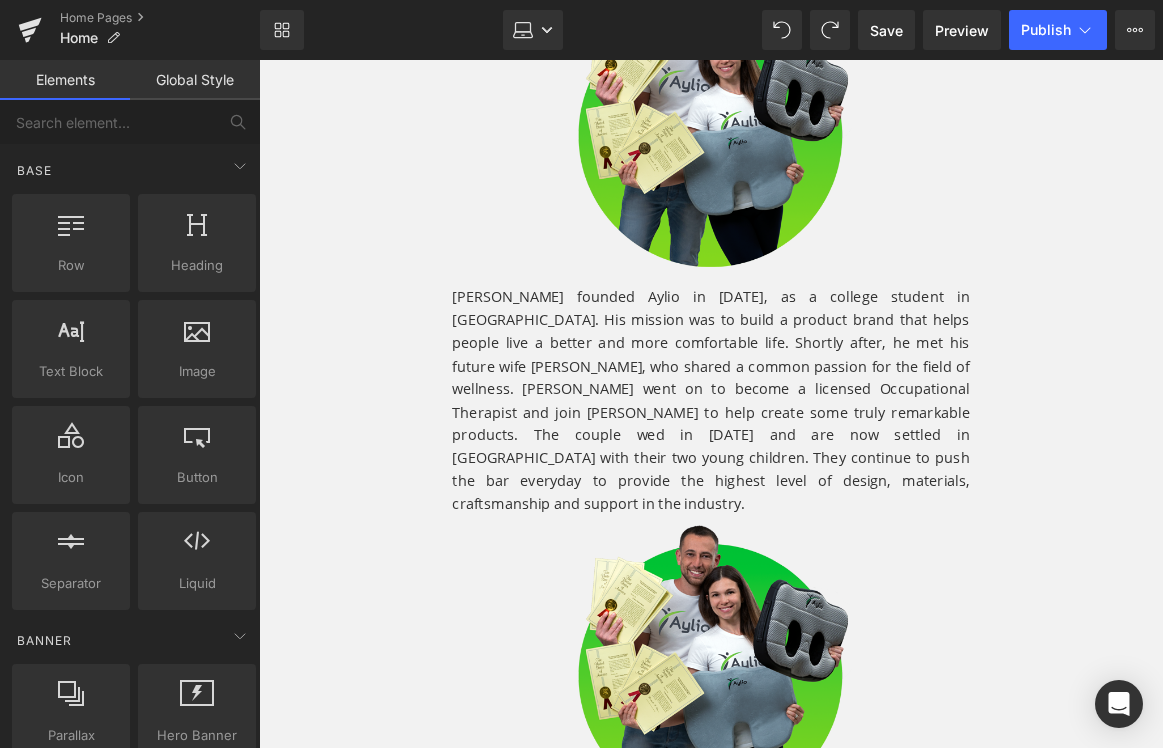 click on "[PERSON_NAME] founded Aylio in [DATE], as a college student in [GEOGRAPHIC_DATA]. His mission was to build a product brand that helps people live a better and more comfortable life. Shortly after, he met his future wife [PERSON_NAME], who shared a common passion for the field of wellness. [PERSON_NAME] went on to become a licensed Occupational Therapist and join [PERSON_NAME] to help create some truly remarkable products. The couple wed in [DATE] and are now settled in [GEOGRAPHIC_DATA] with their two young children. They continue to push the bar everyday to provide the highest level of design, materials, craftsmanship and support in the industry." at bounding box center (761, 440) 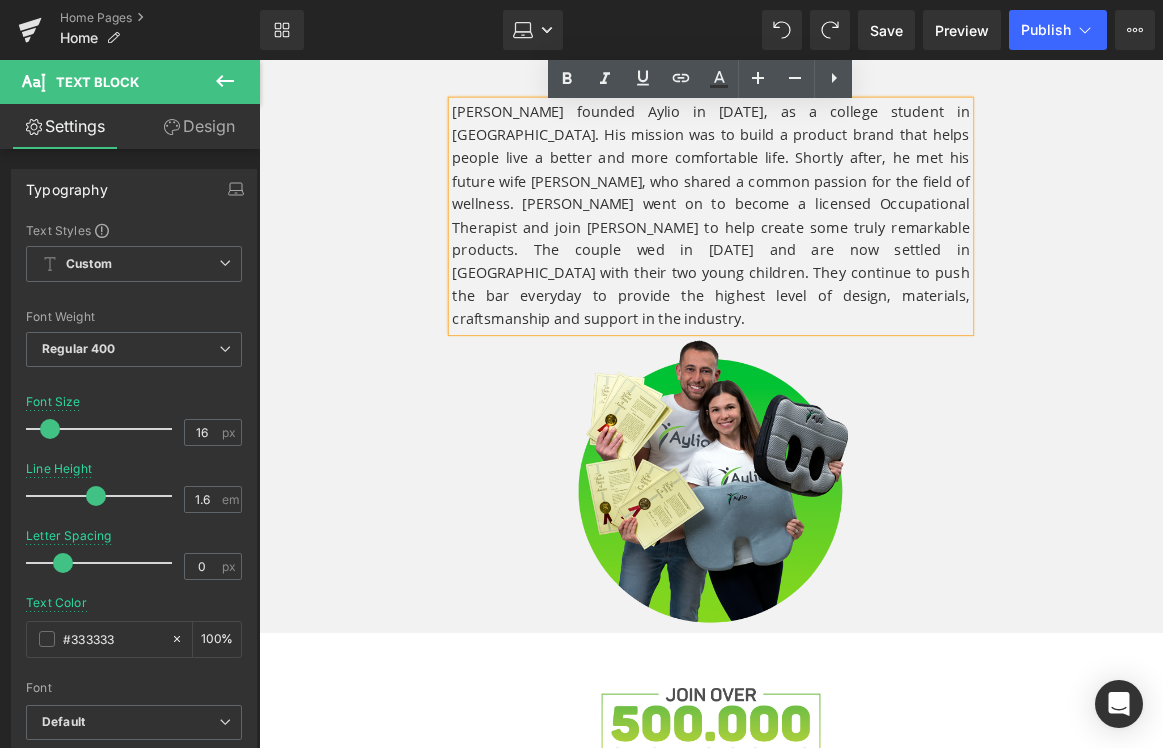 scroll, scrollTop: 1744, scrollLeft: 0, axis: vertical 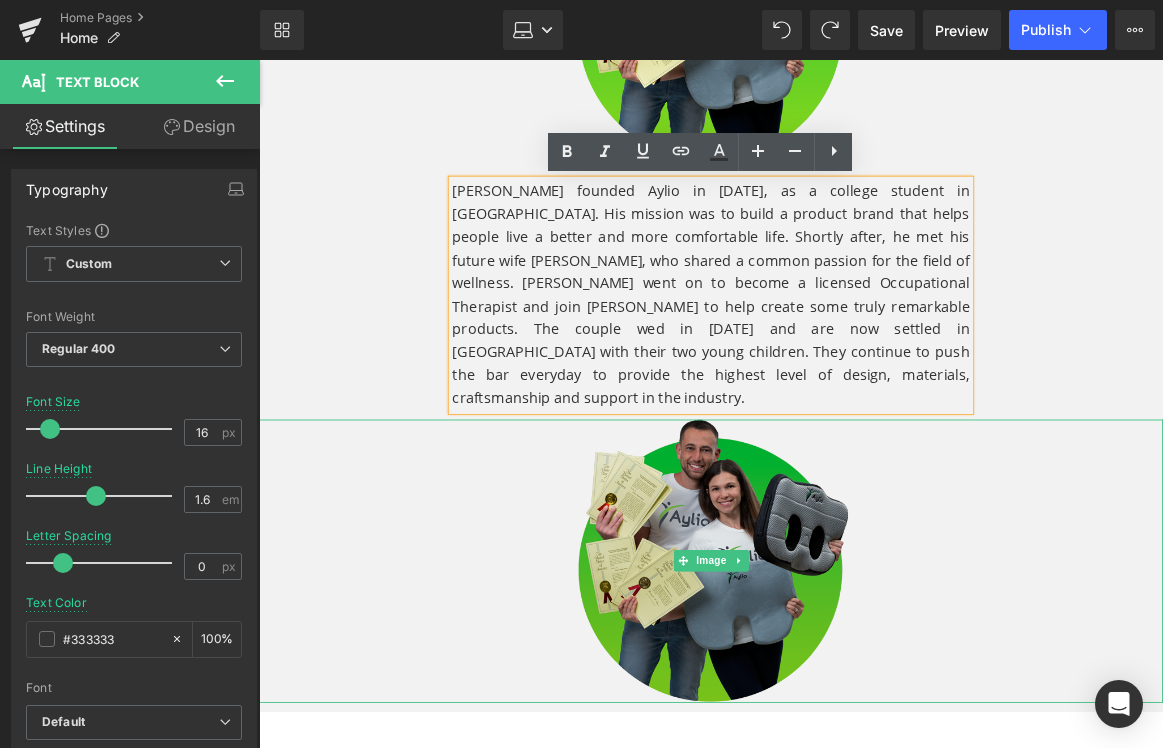 click at bounding box center [761, 617] 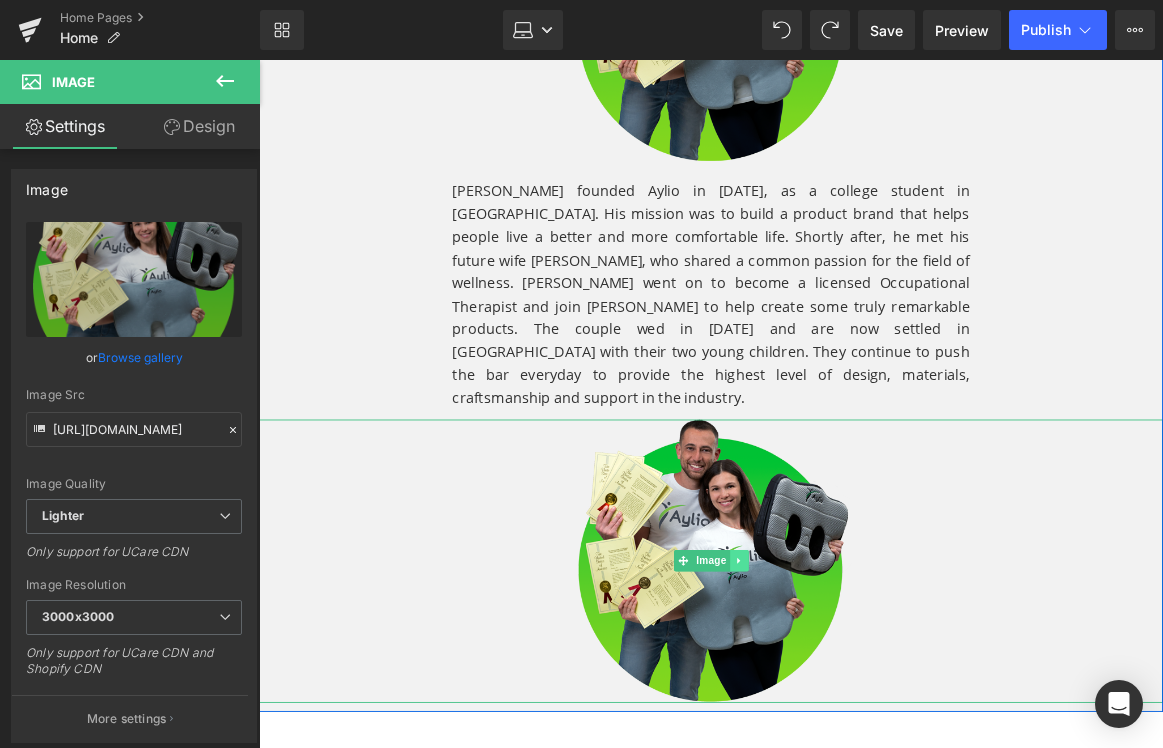 click 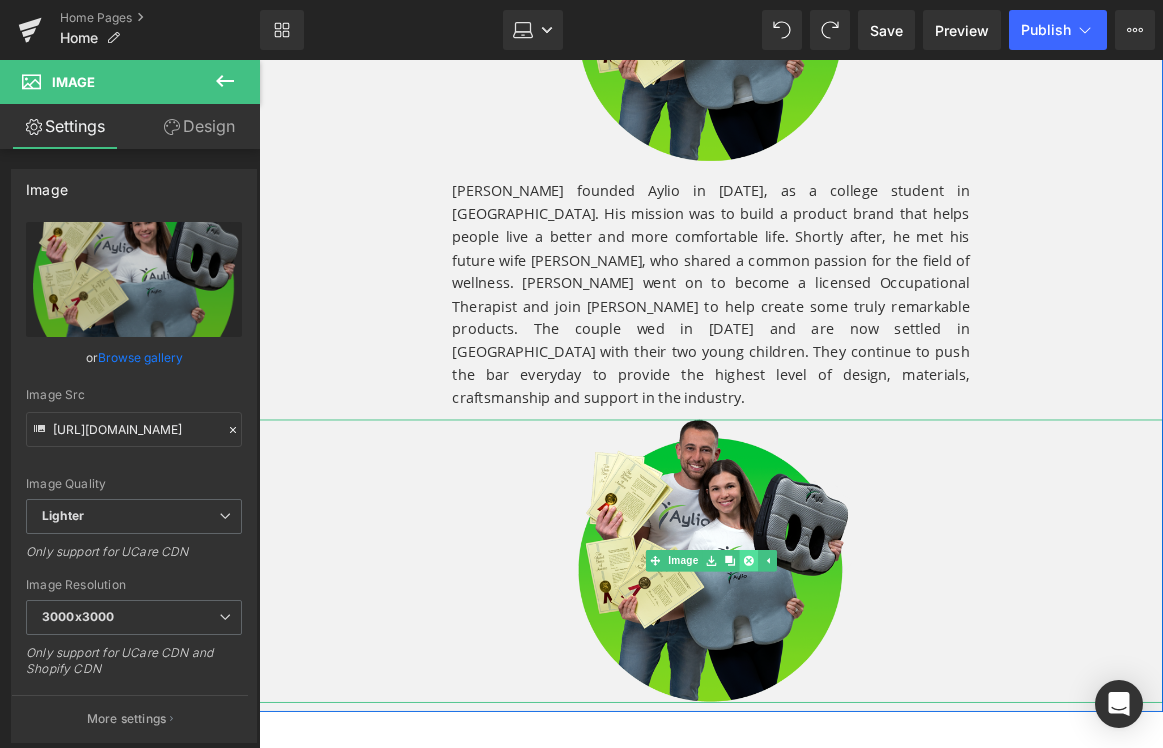 click 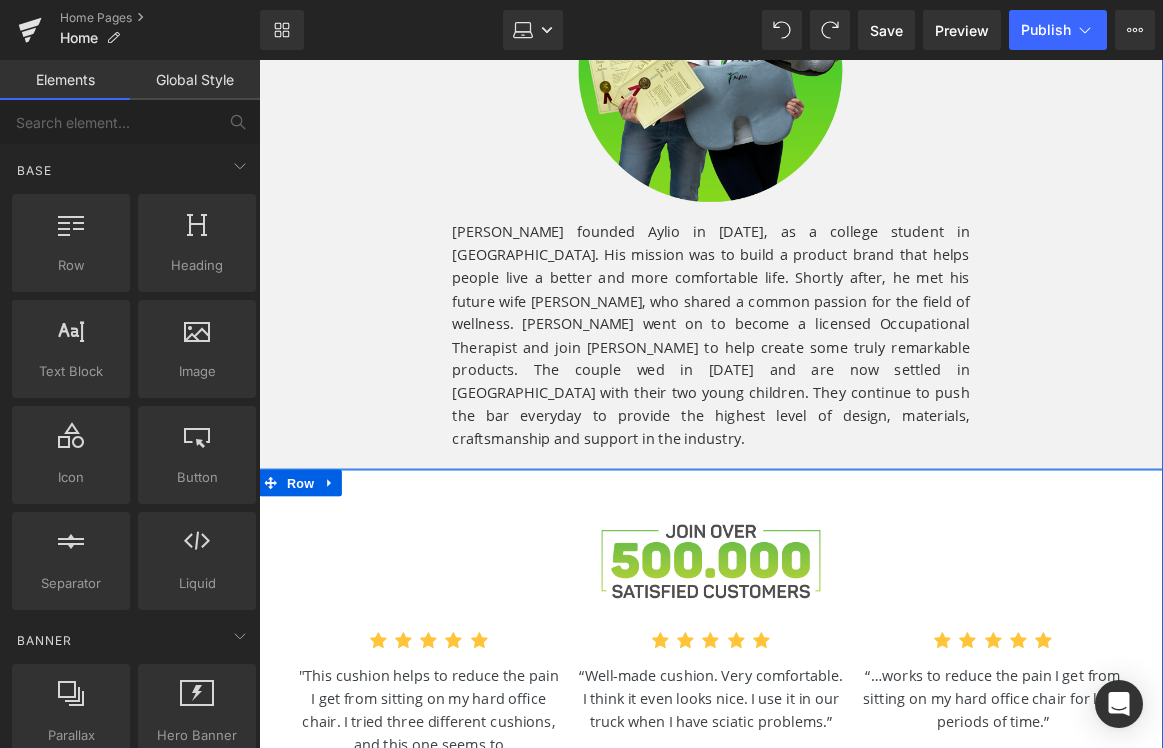 scroll, scrollTop: 1693, scrollLeft: 0, axis: vertical 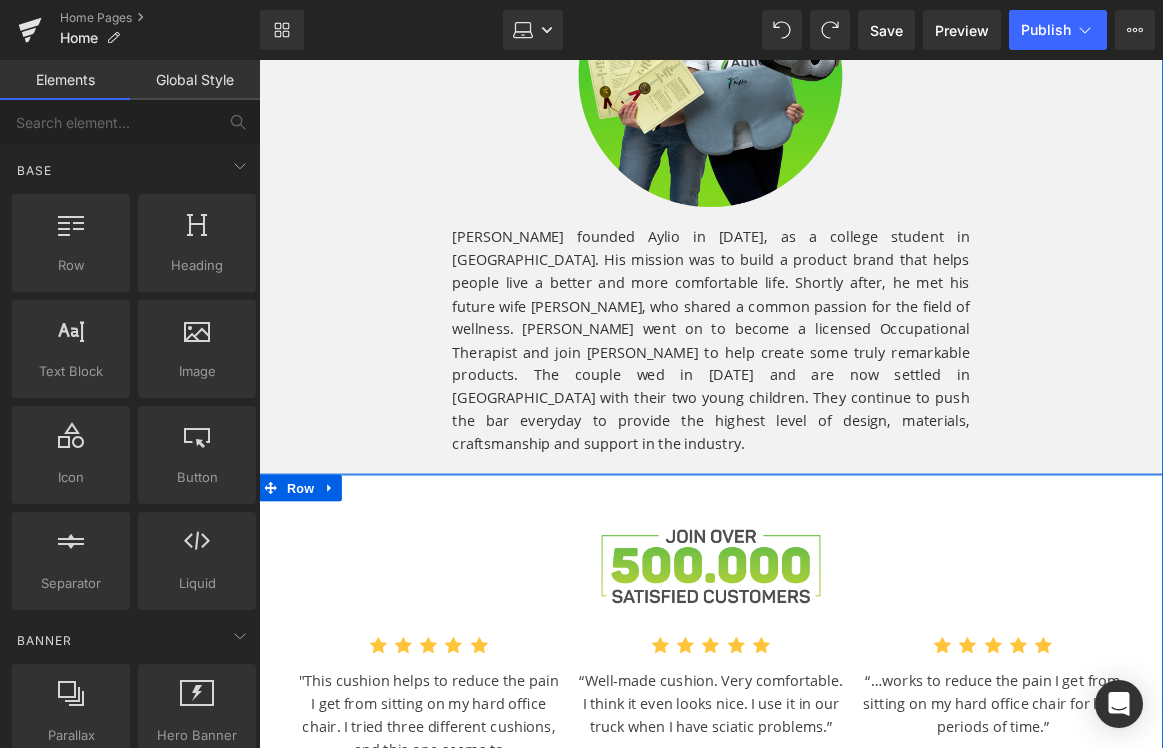 click on "[PERSON_NAME] founded Aylio in [DATE], as a college student in [GEOGRAPHIC_DATA]. His mission was to build a product brand that helps people live a better and more comfortable life. Shortly after, he met his future wife [PERSON_NAME], who shared a common passion for the field of wellness. [PERSON_NAME] went on to become a licensed Occupational Therapist and join [PERSON_NAME] to help create some truly remarkable products. The couple wed in [DATE] and are now settled in [GEOGRAPHIC_DATA] with their two young children. They continue to push the bar everyday to provide the highest level of design, materials, craftsmanship and support in the industry." at bounding box center [761, 373] 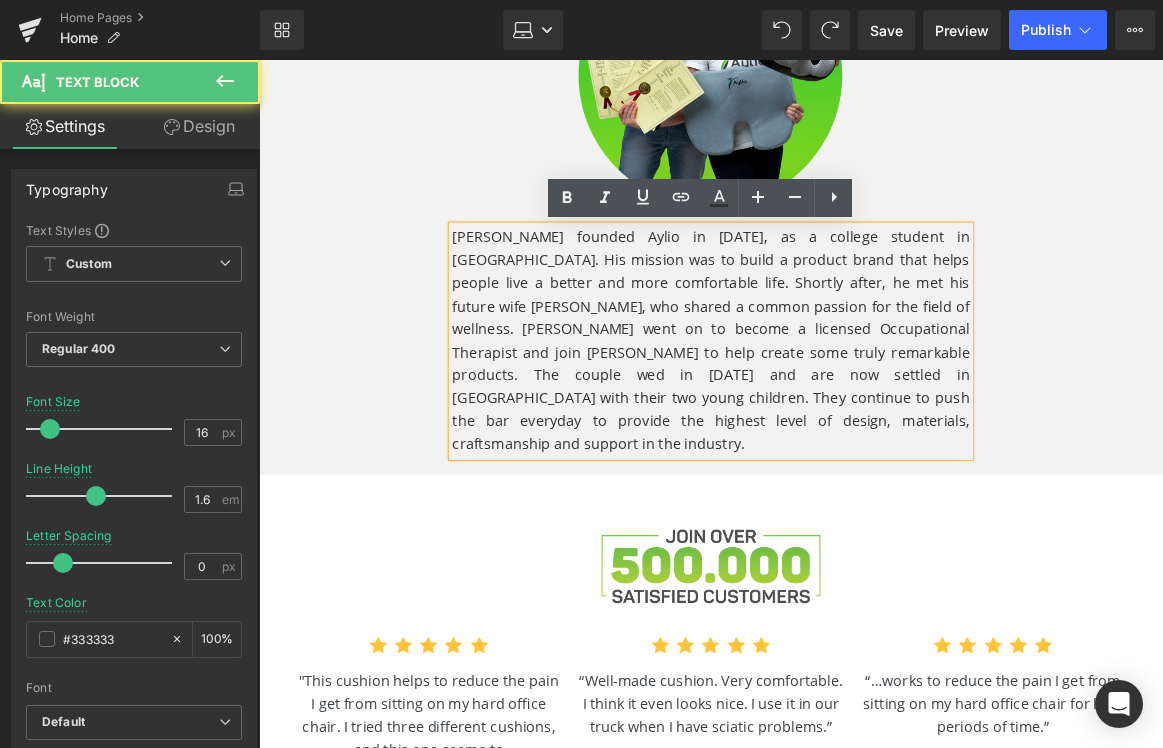 click on "[PERSON_NAME] founded Aylio in [DATE], as a college student in [GEOGRAPHIC_DATA]. His mission was to build a product brand that helps people live a better and more comfortable life. Shortly after, he met his future wife [PERSON_NAME], who shared a common passion for the field of wellness. [PERSON_NAME] went on to become a licensed Occupational Therapist and join [PERSON_NAME] to help create some truly remarkable products. The couple wed in [DATE] and are now settled in [GEOGRAPHIC_DATA] with their two young children. They continue to push the bar everyday to provide the highest level of design, materials, craftsmanship and support in the industry." at bounding box center (761, 373) 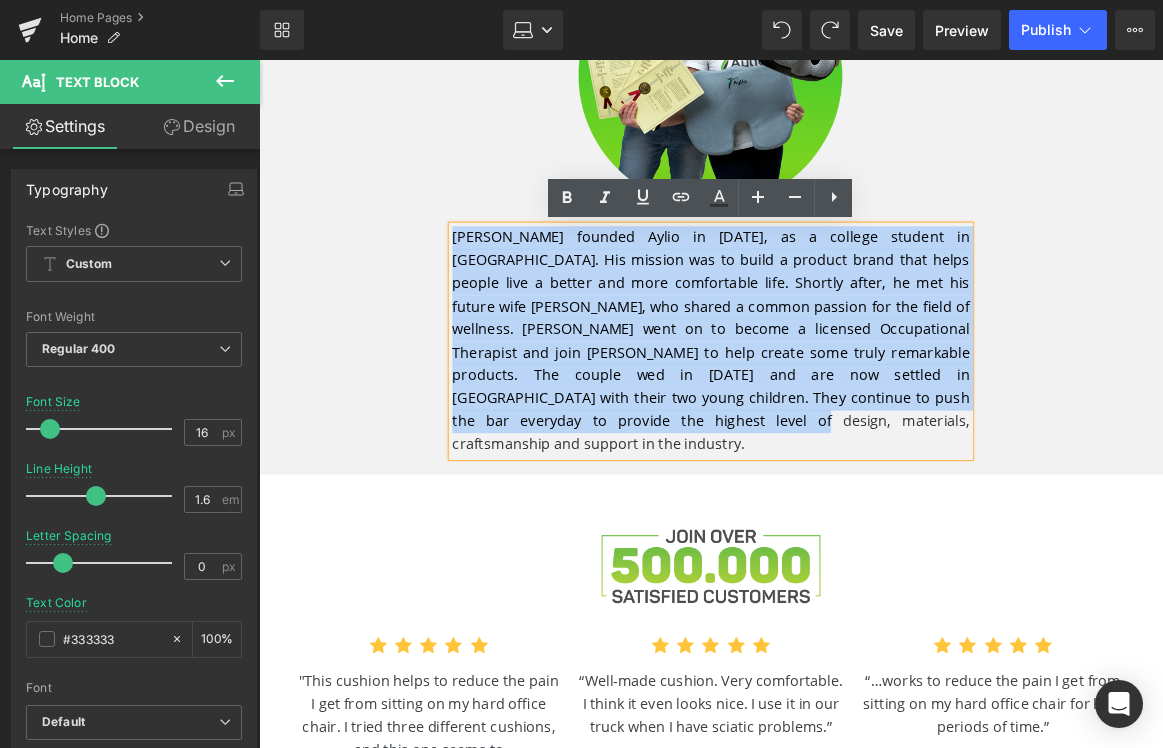 drag, startPoint x: 1049, startPoint y: 438, endPoint x: 438, endPoint y: 234, distance: 644.15607 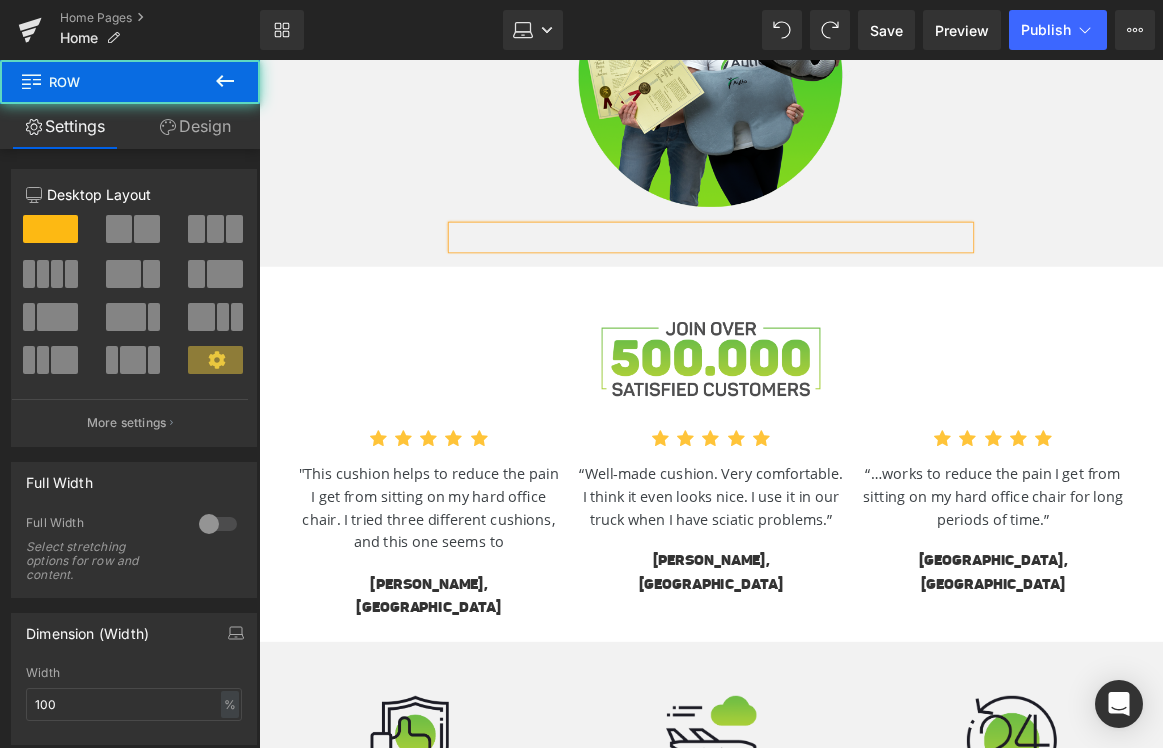 click on "Image         Text Block         Row" at bounding box center [761, 80] 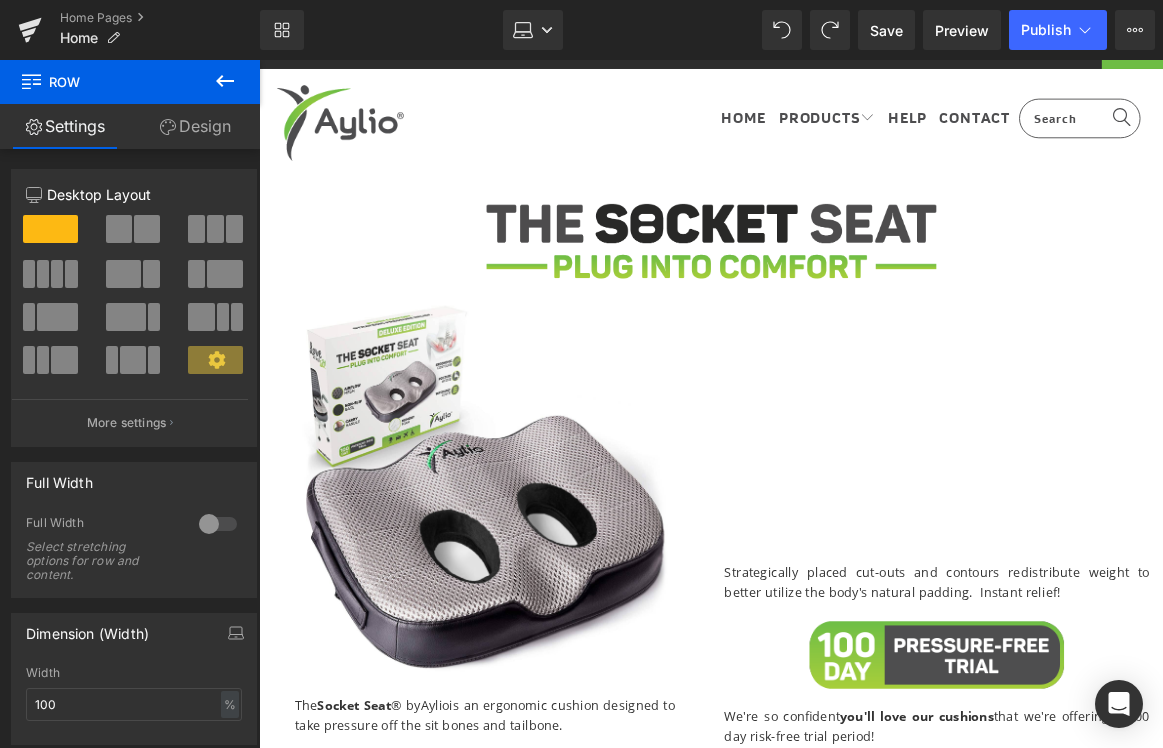 scroll, scrollTop: 0, scrollLeft: 0, axis: both 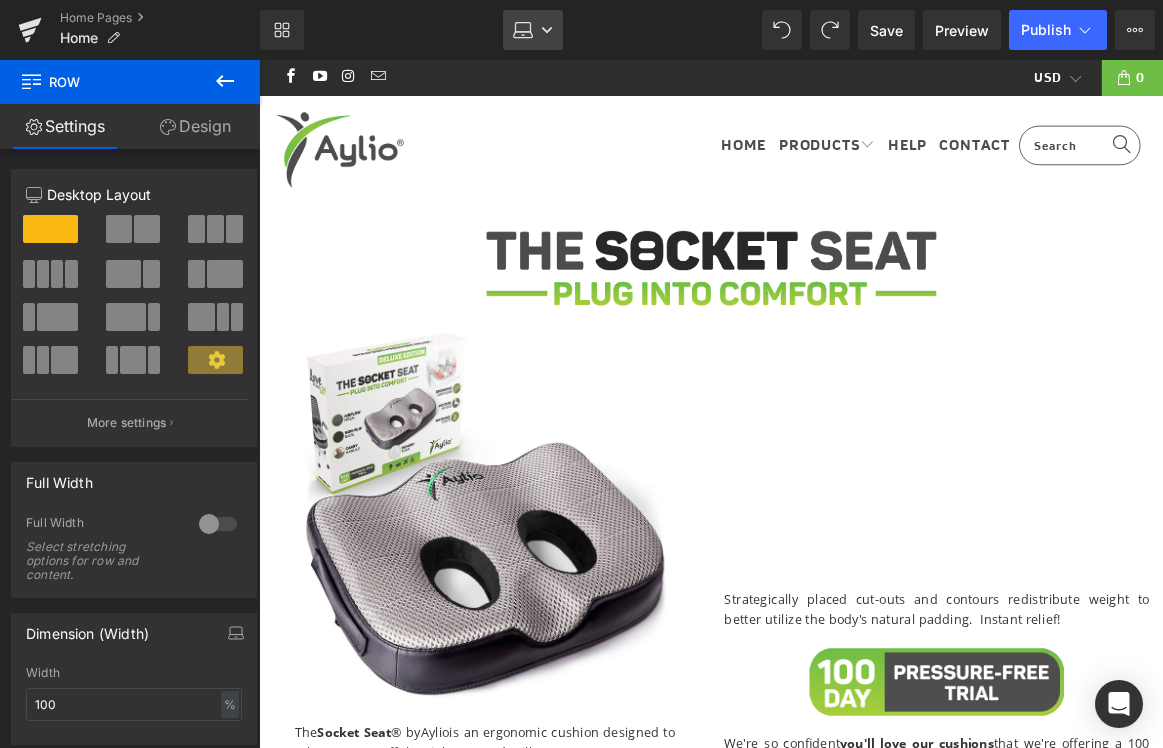 click on "Laptop" at bounding box center [533, 30] 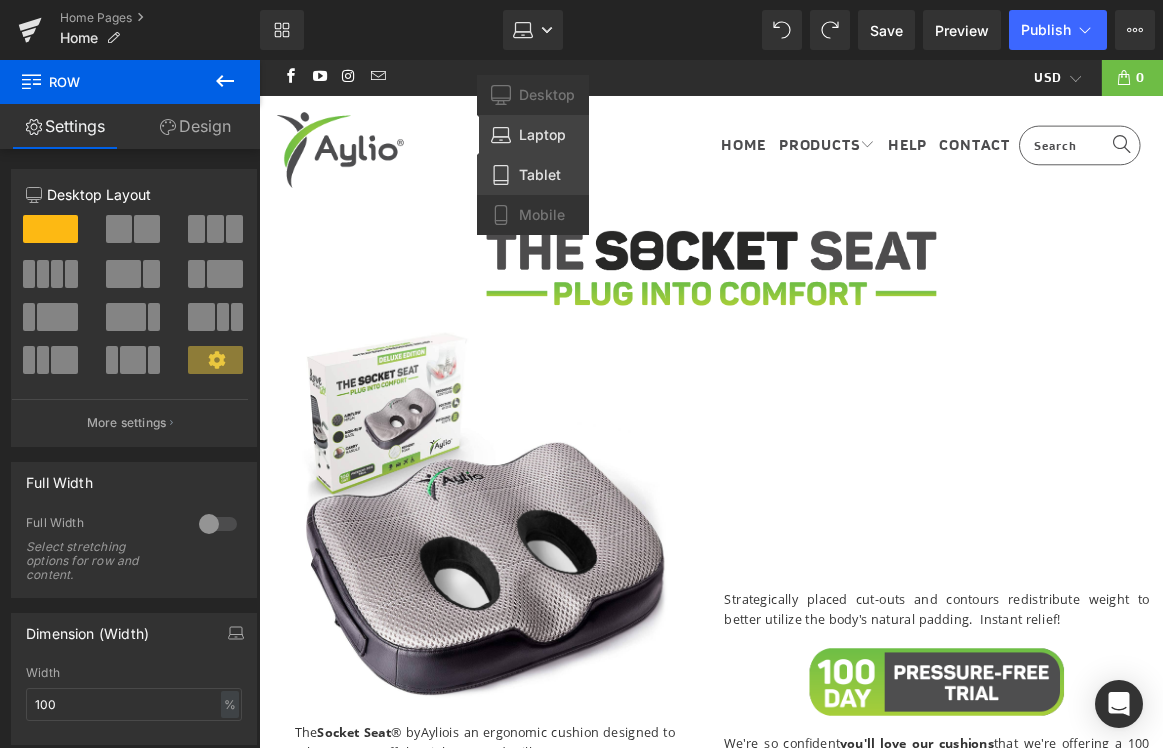 click on "Tablet" at bounding box center (540, 175) 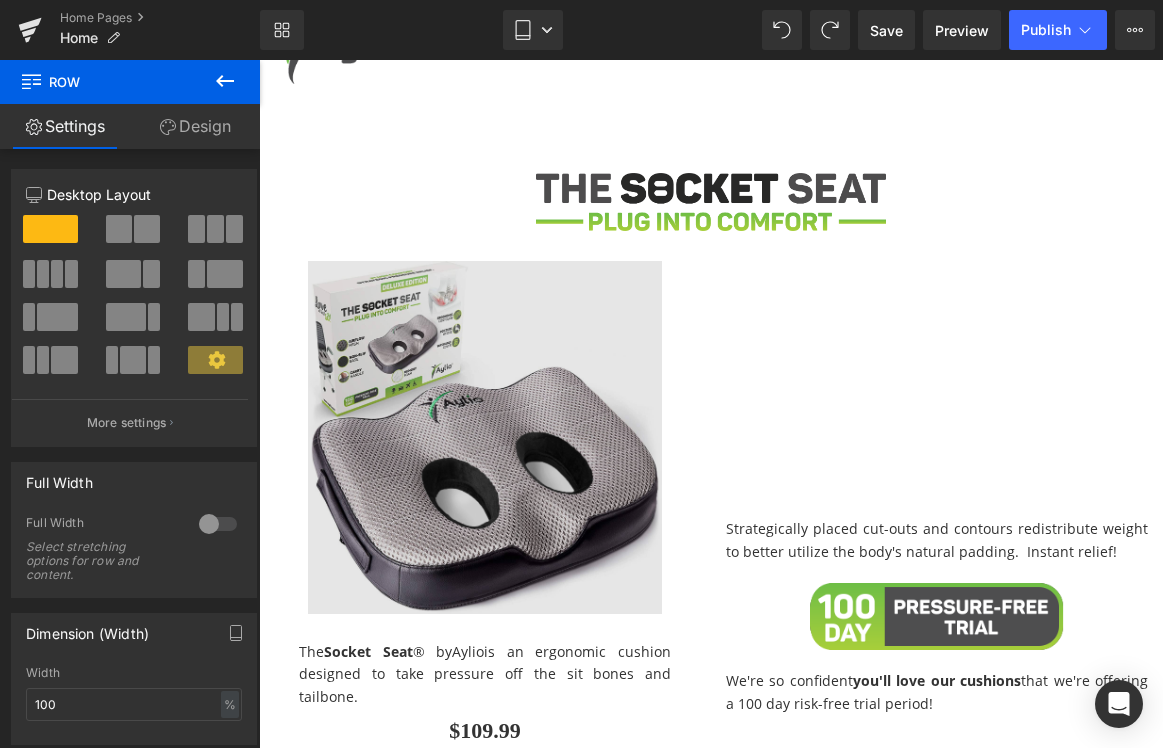 scroll, scrollTop: 0, scrollLeft: 0, axis: both 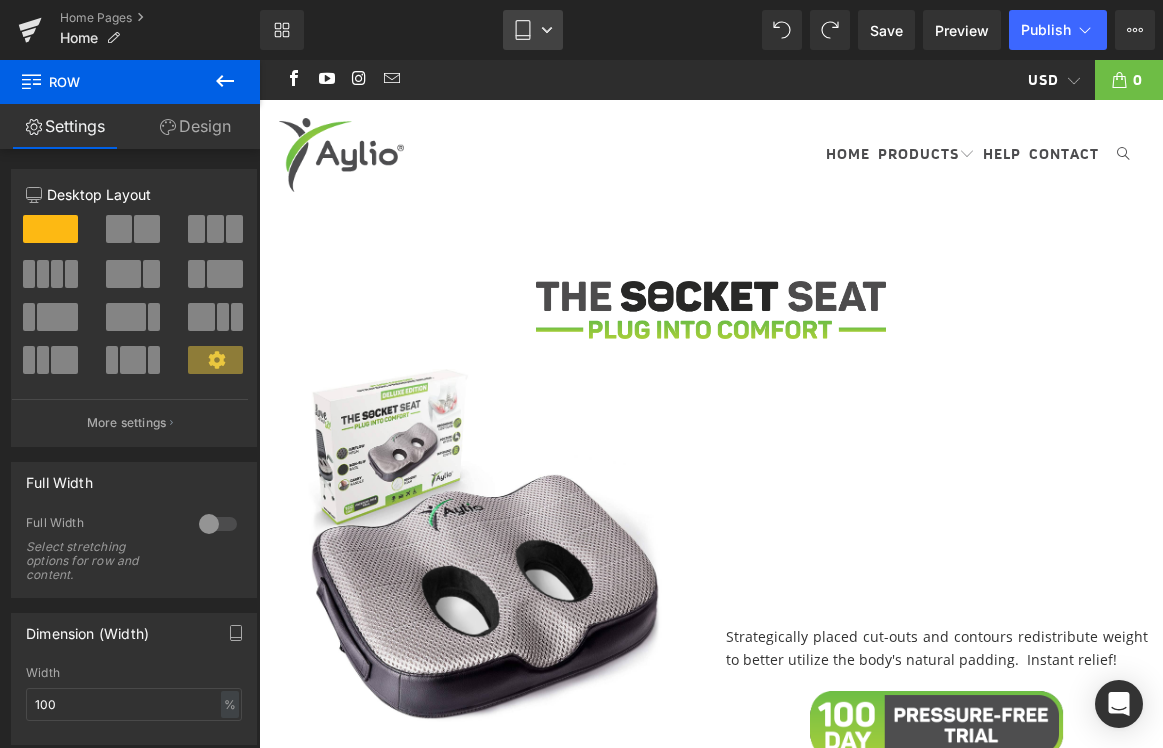click 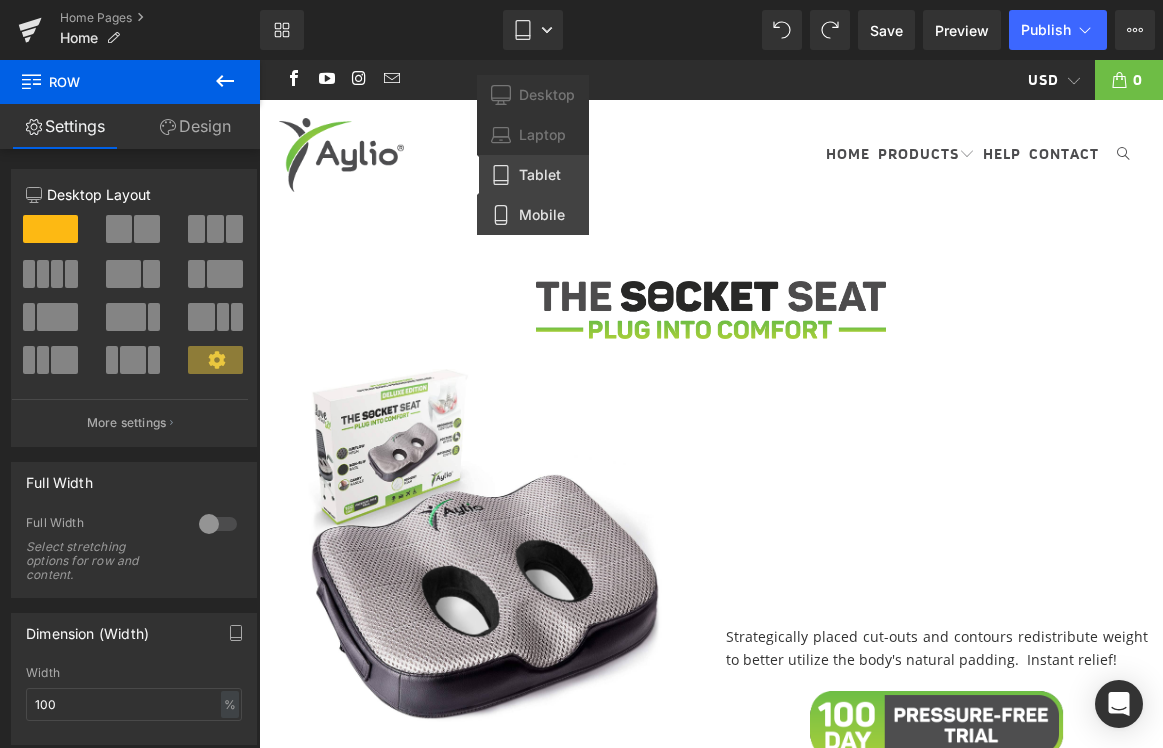 click on "Mobile" at bounding box center [542, 215] 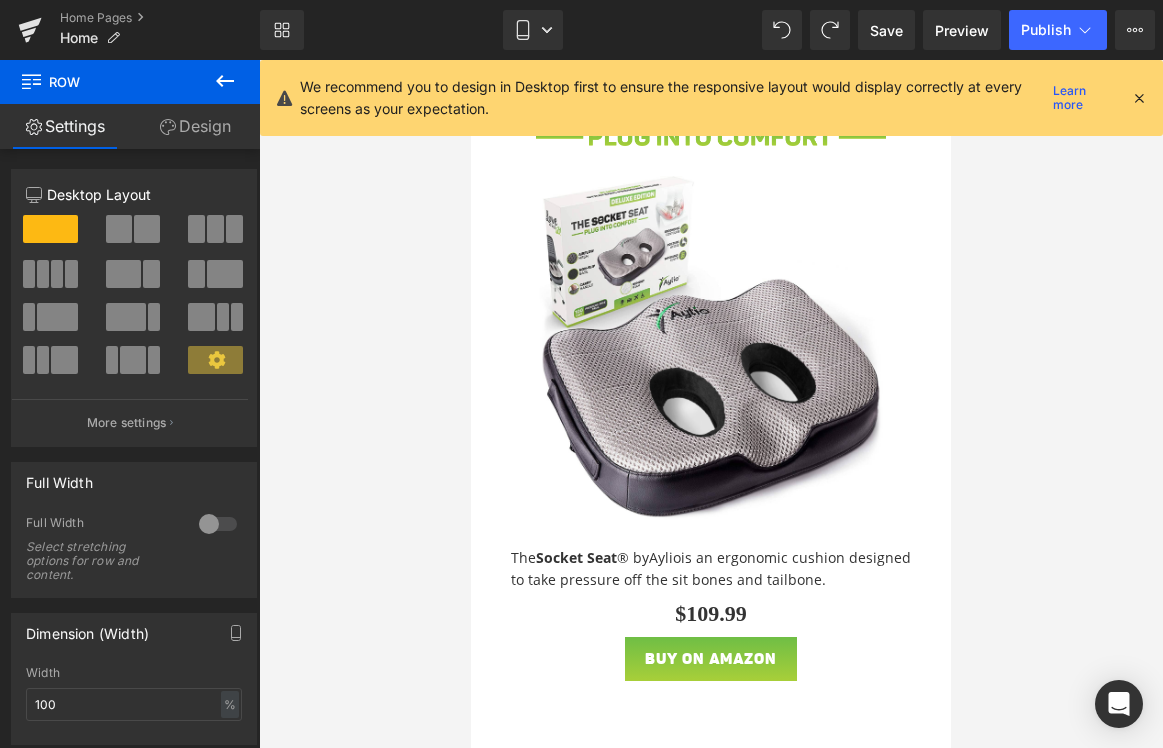 scroll, scrollTop: 0, scrollLeft: 0, axis: both 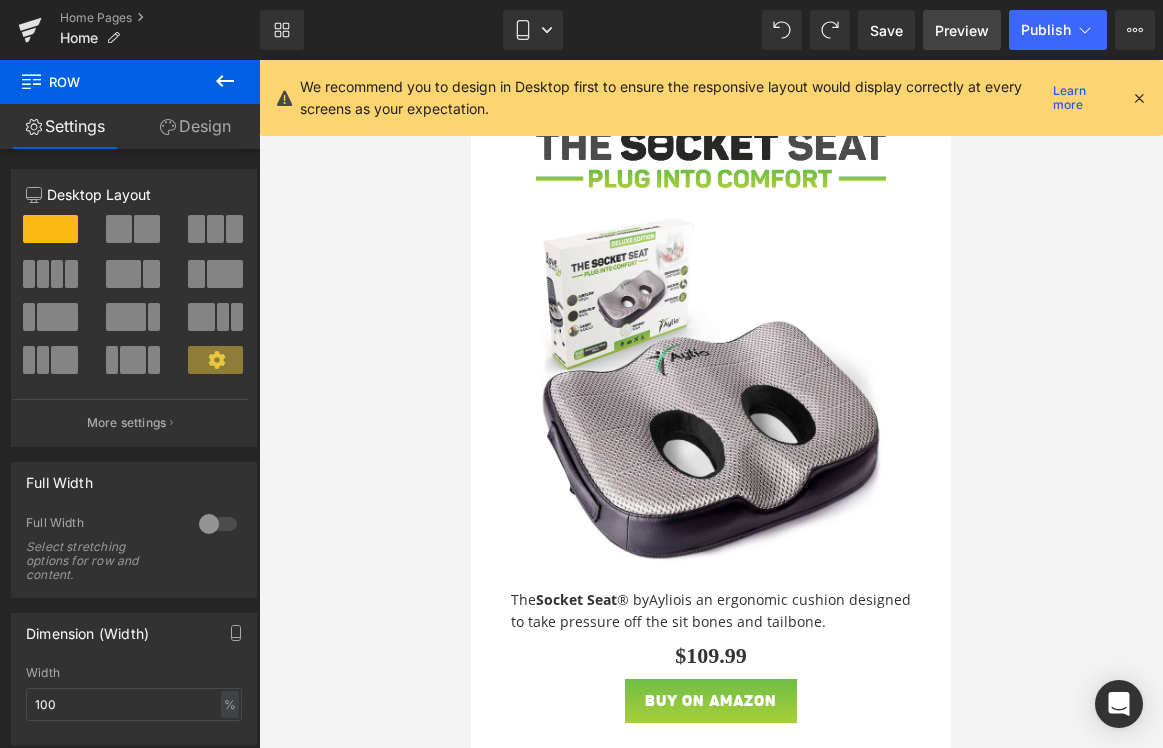 click on "Preview" at bounding box center [962, 30] 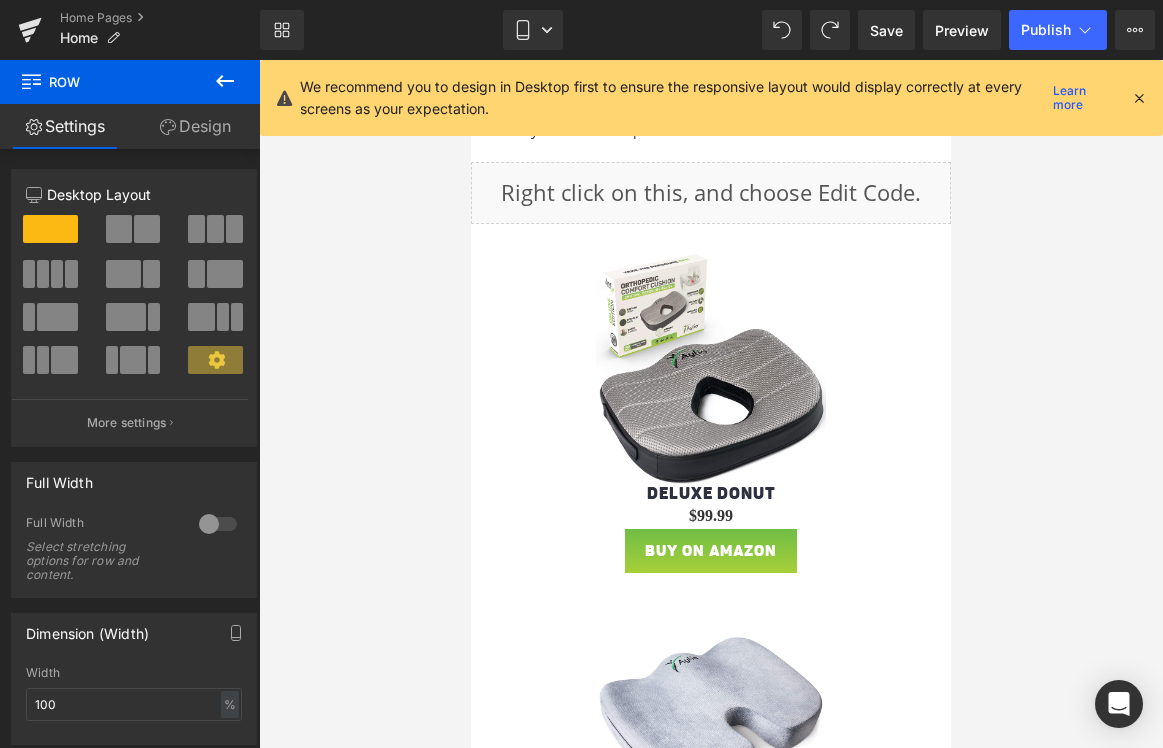 scroll, scrollTop: 1274, scrollLeft: 0, axis: vertical 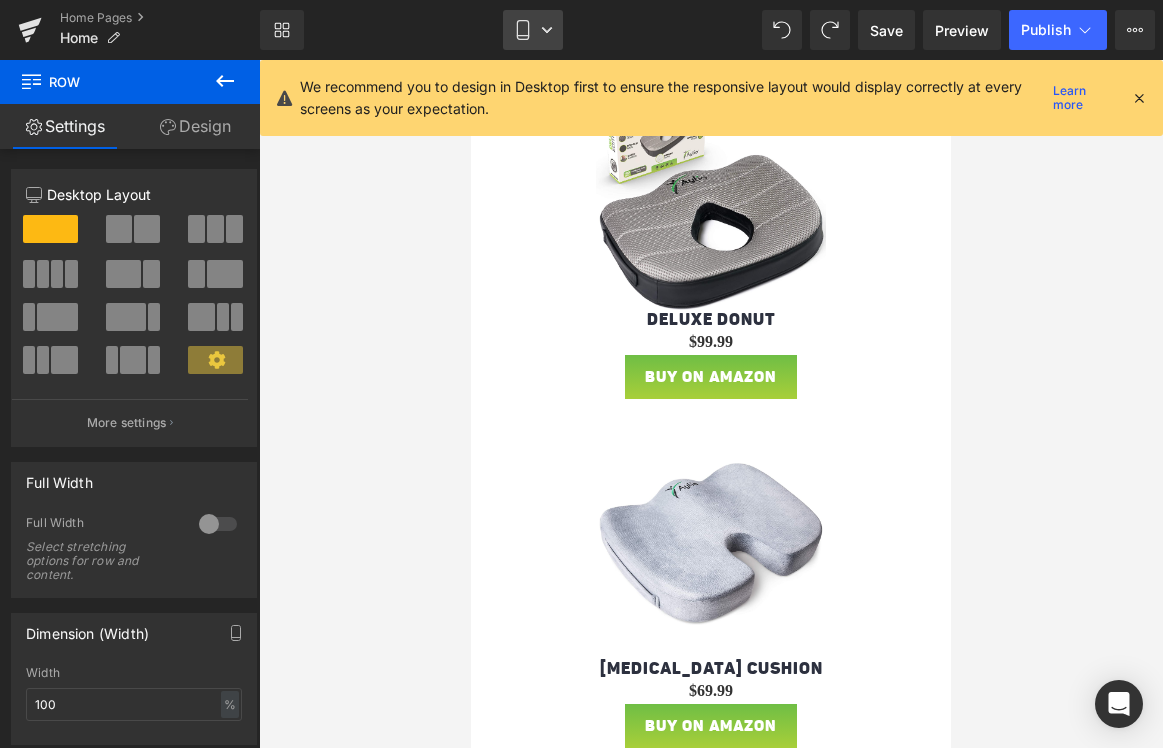 click 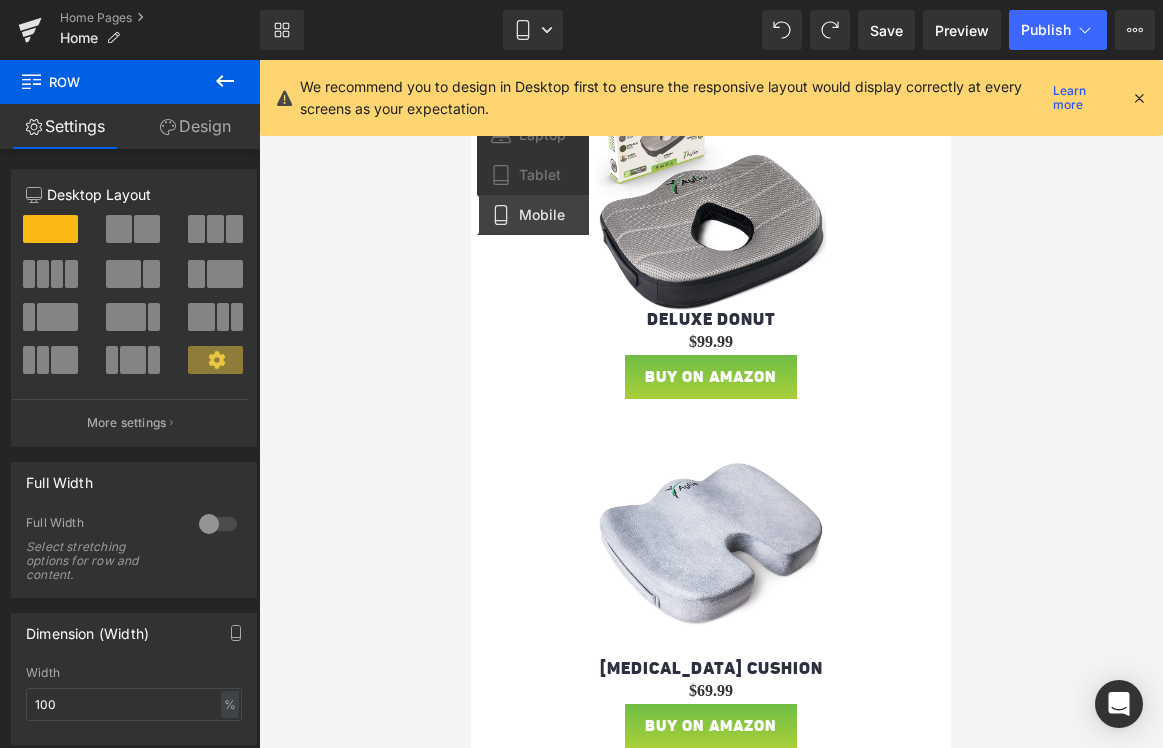 click at bounding box center (1139, 98) 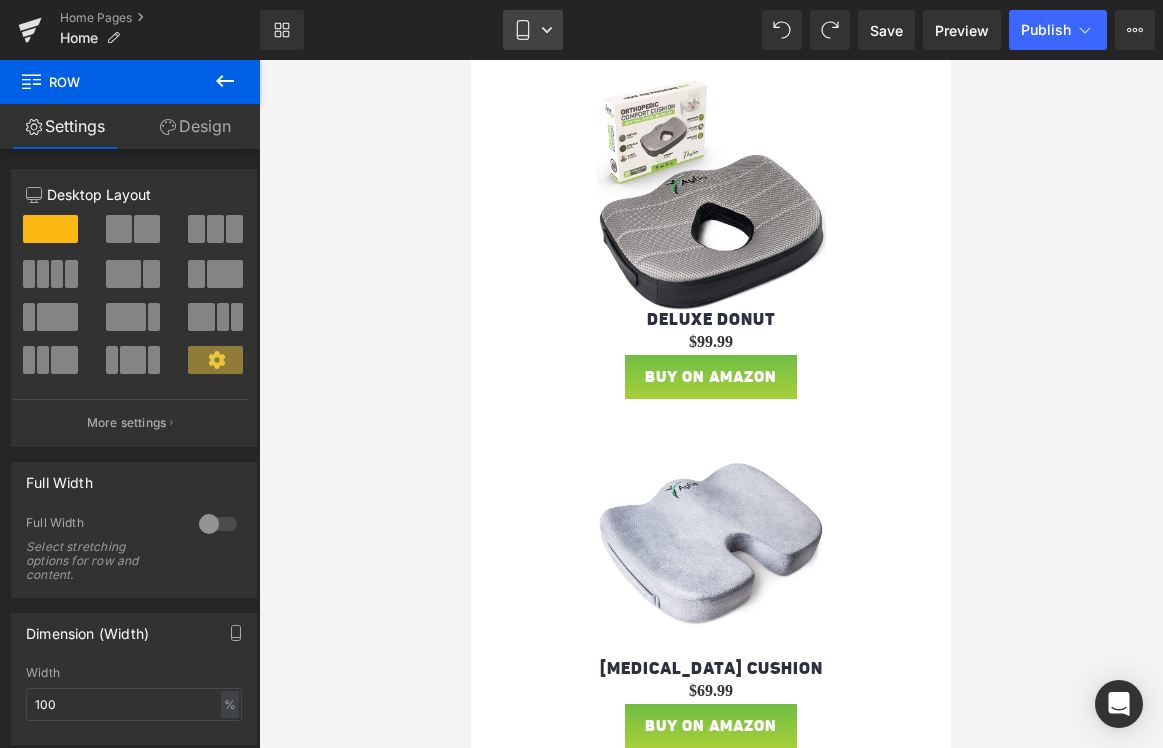 click on "Mobile" at bounding box center [533, 30] 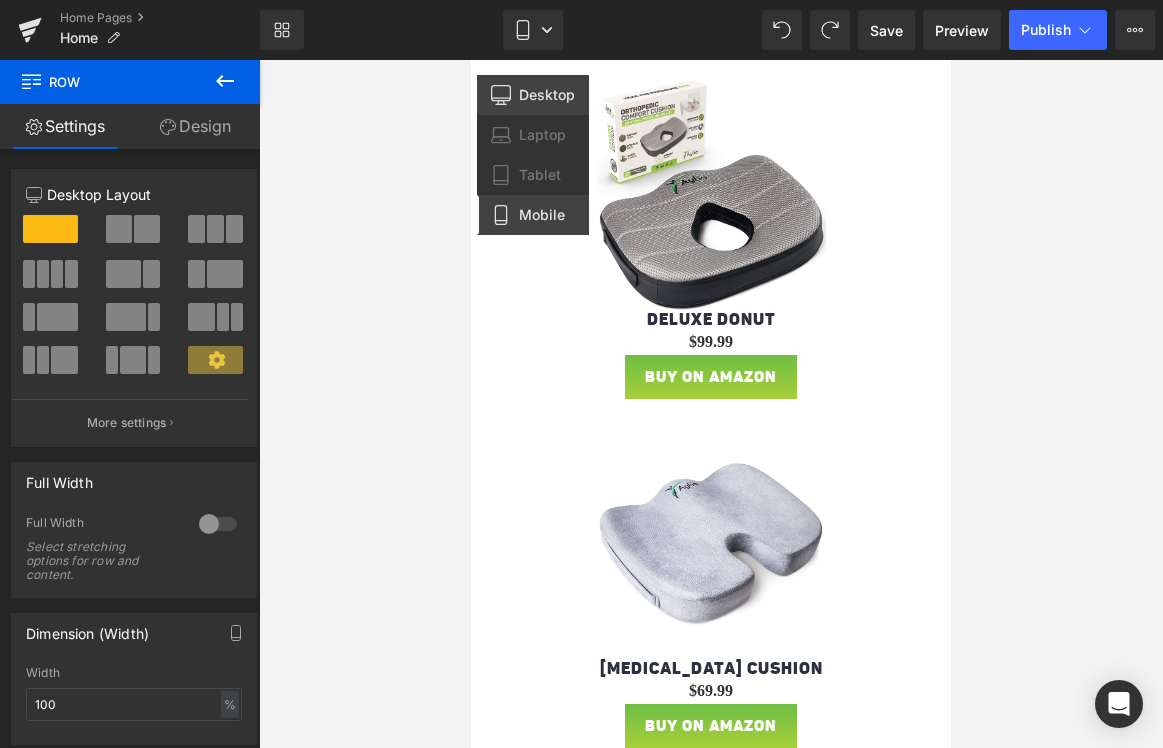 click on "Desktop" at bounding box center [547, 95] 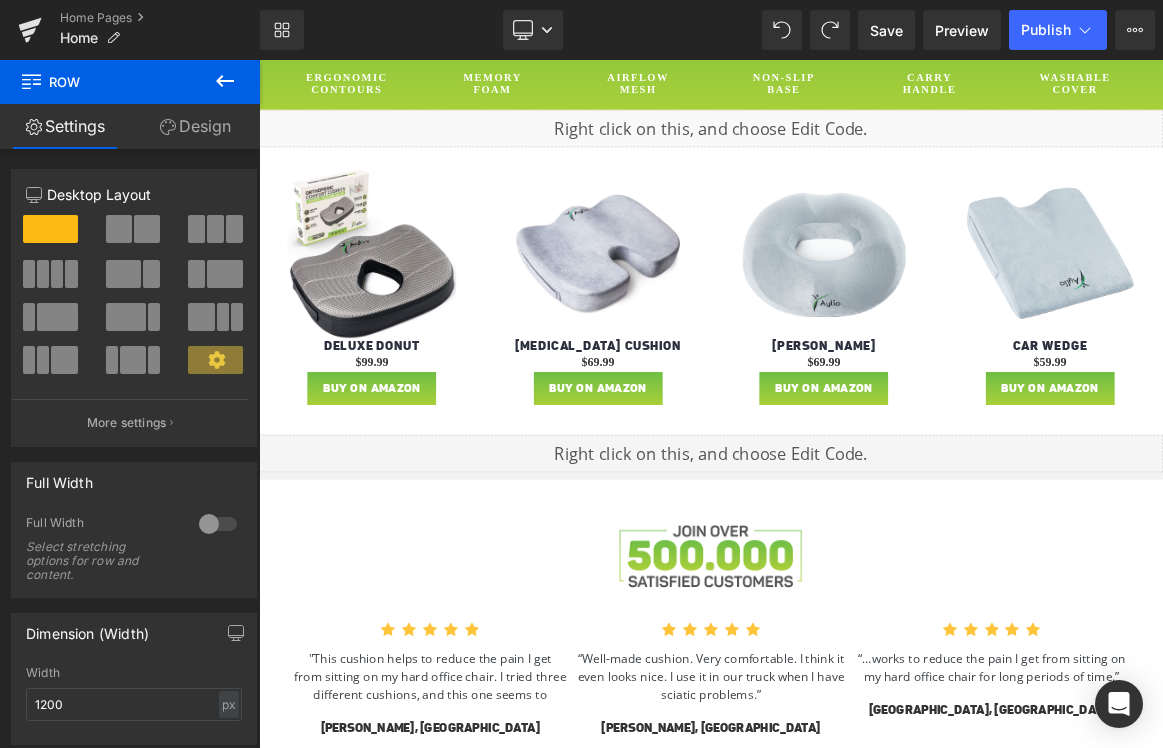 scroll, scrollTop: 949, scrollLeft: 0, axis: vertical 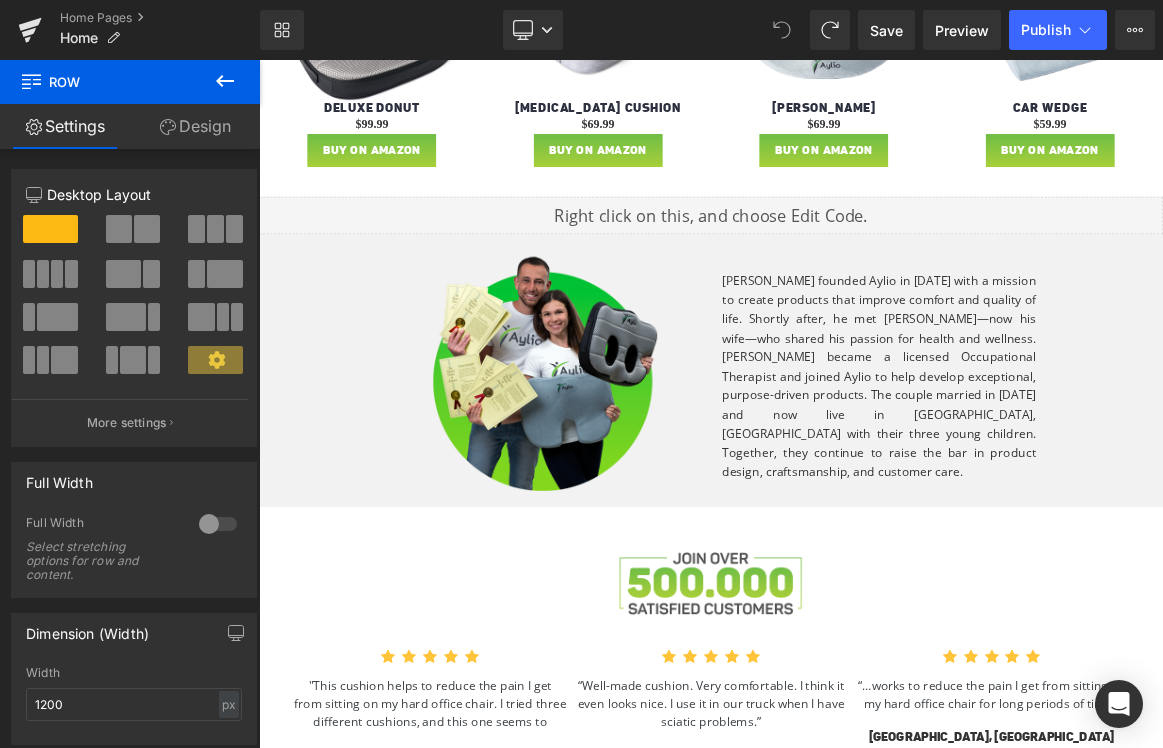 click 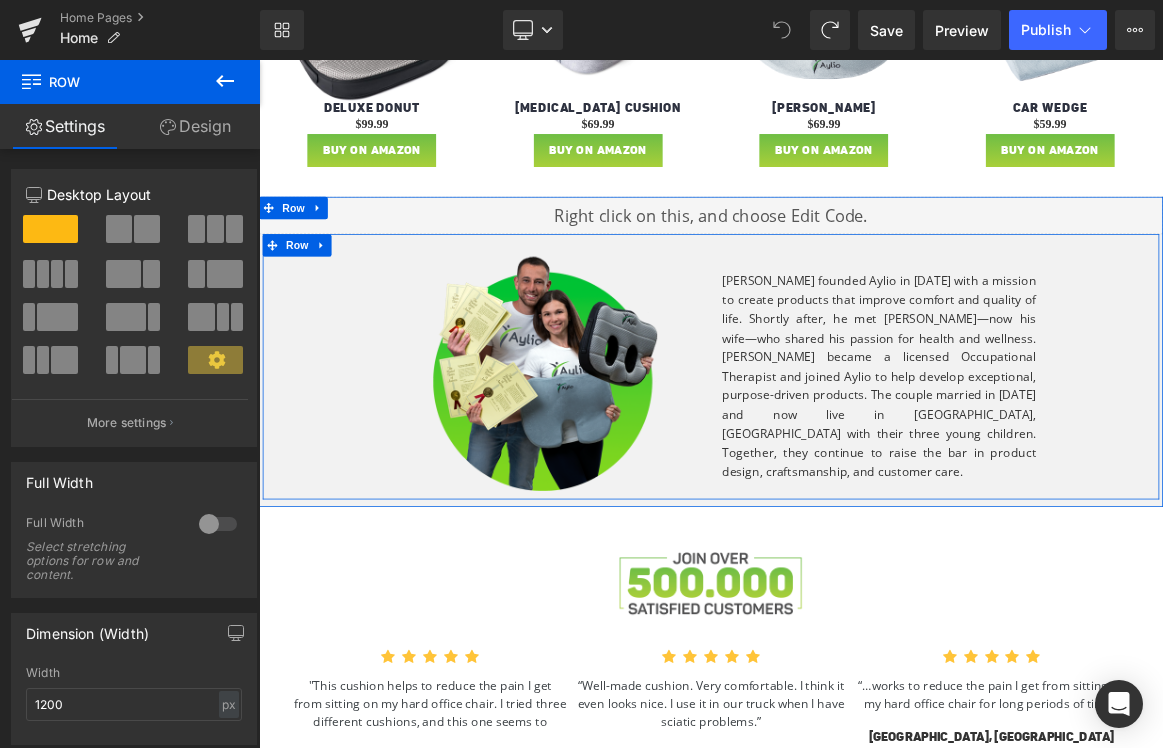 click on "[PERSON_NAME] founded Aylio in [DATE] with a mission to create products that improve comfort and quality of life. Shortly after, he met [PERSON_NAME]—now his wife—who shared his passion for health and wellness. [PERSON_NAME] became a licensed Occupational Therapist and joined Aylio to help develop exceptional, purpose-driven products. The couple married in [DATE] and now live in [GEOGRAPHIC_DATA], [GEOGRAPHIC_DATA] with their three young children. Together, they continue to raise the bar in product design, craftsmanship, and customer care." at bounding box center [1089, 484] 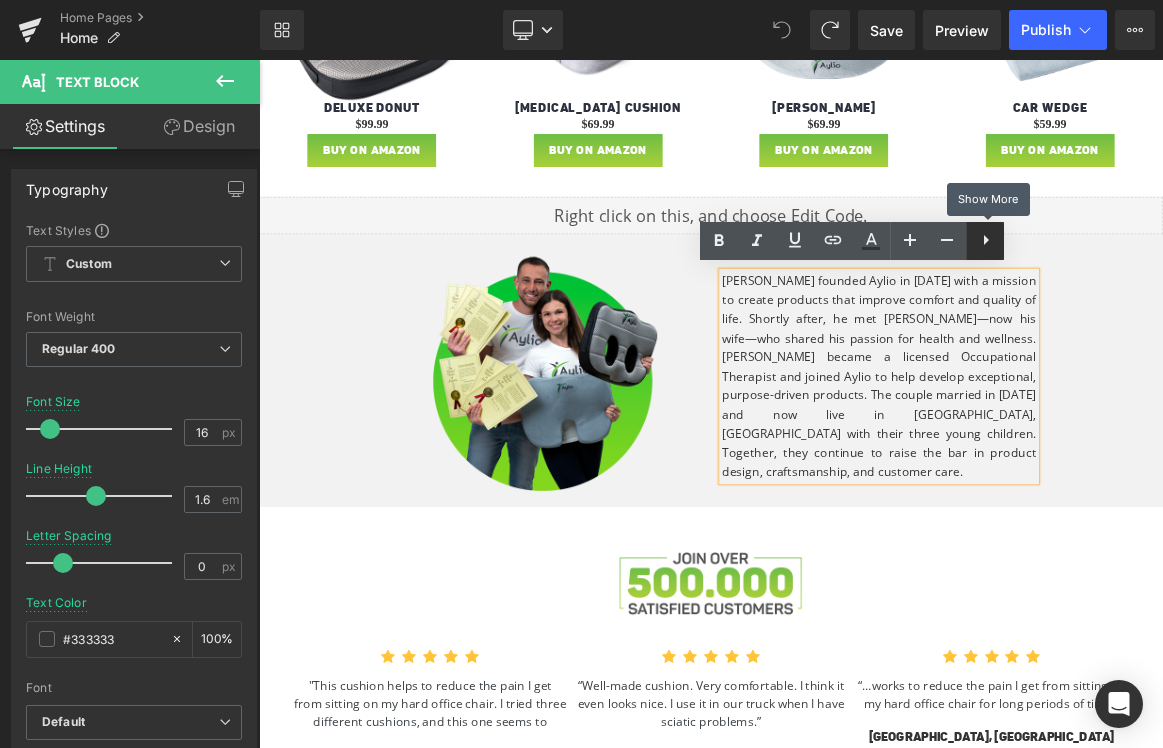 click 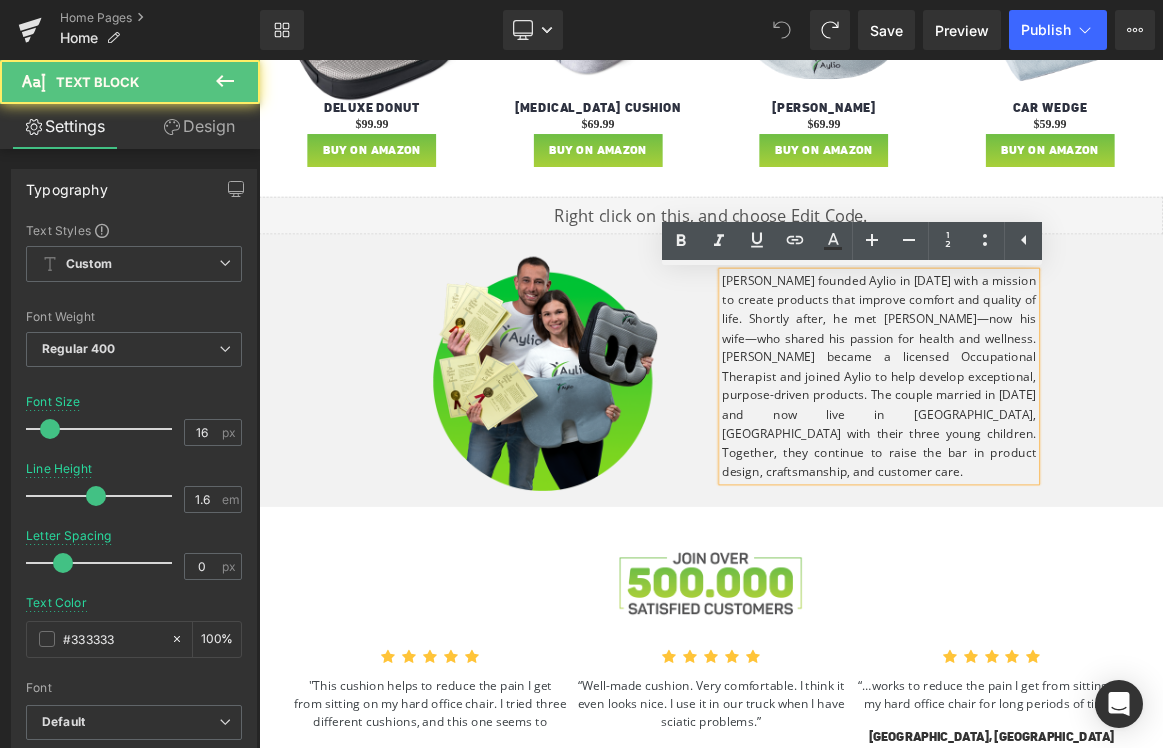 click on "[PERSON_NAME] founded Aylio in [DATE] with a mission to create products that improve comfort and quality of life. Shortly after, he met [PERSON_NAME]—now his wife—who shared his passion for health and wellness. [PERSON_NAME] became a licensed Occupational Therapist and joined Aylio to help develop exceptional, purpose-driven products. The couple married in [DATE] and now live in [GEOGRAPHIC_DATA], [GEOGRAPHIC_DATA] with their three young children. Together, they continue to raise the bar in product design, craftsmanship, and customer care." at bounding box center [1089, 484] 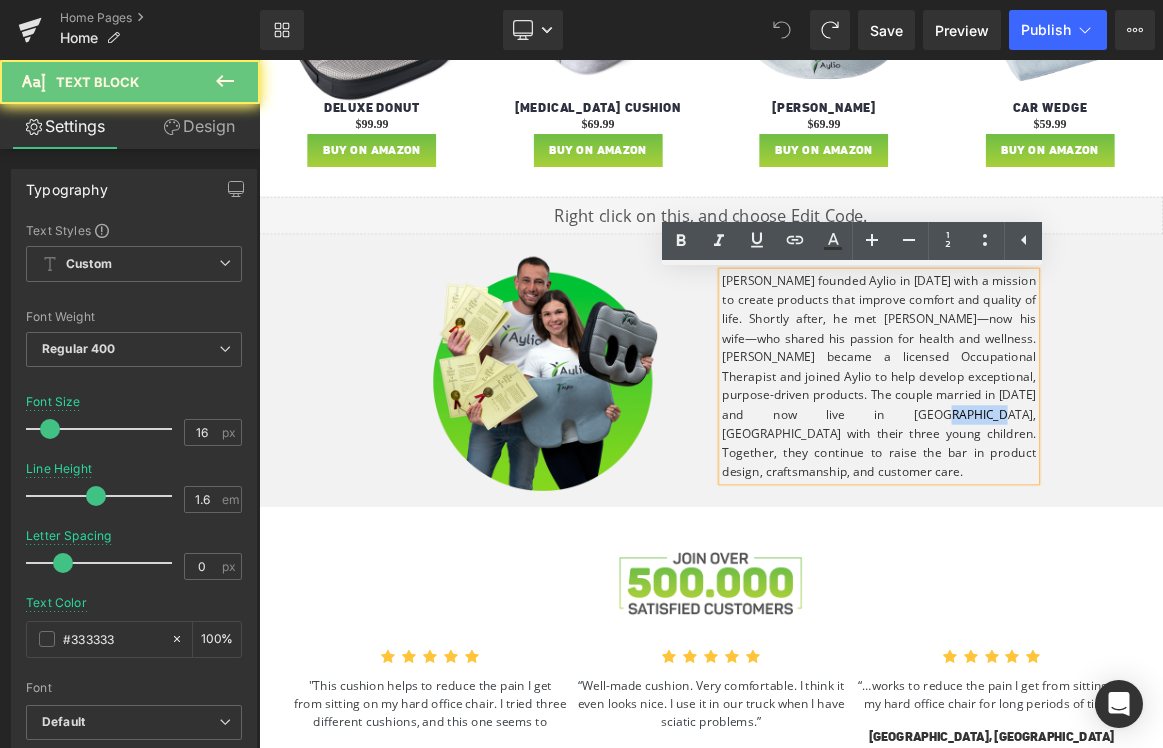 click on "[PERSON_NAME] founded Aylio in [DATE] with a mission to create products that improve comfort and quality of life. Shortly after, he met [PERSON_NAME]—now his wife—who shared his passion for health and wellness. [PERSON_NAME] became a licensed Occupational Therapist and joined Aylio to help develop exceptional, purpose-driven products. The couple married in [DATE] and now live in [GEOGRAPHIC_DATA], [GEOGRAPHIC_DATA] with their three young children. Together, they continue to raise the bar in product design, craftsmanship, and customer care." at bounding box center (1089, 484) 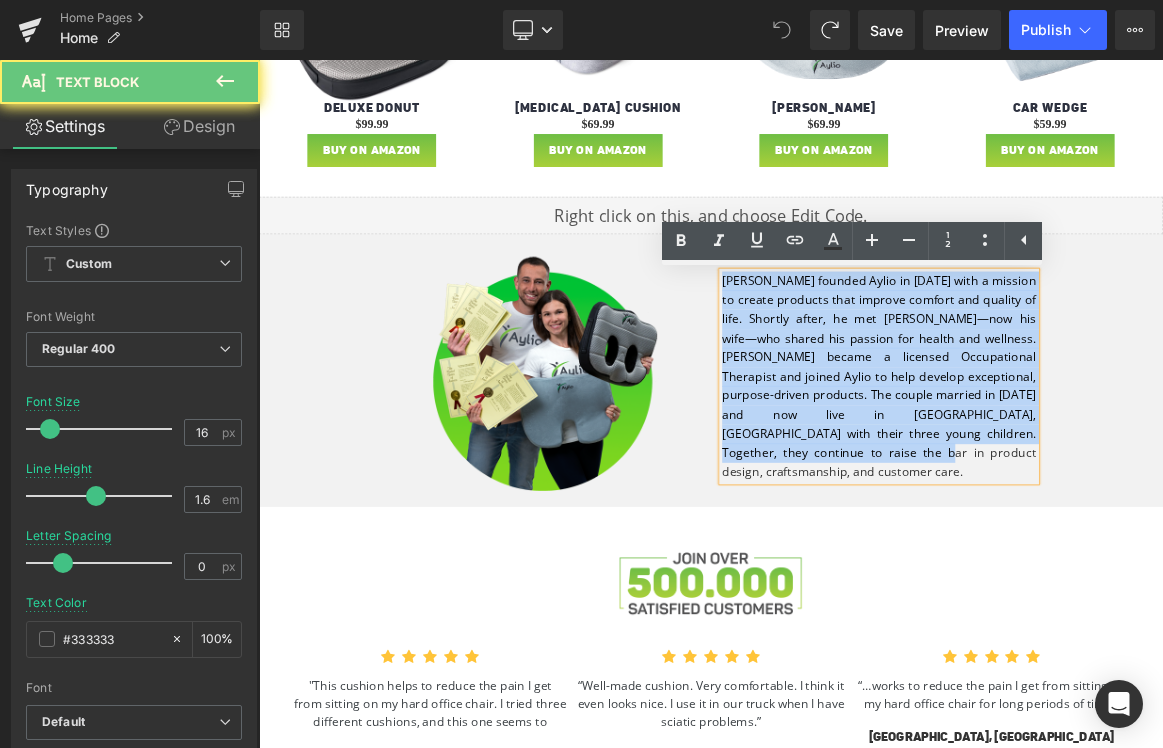 click on "[PERSON_NAME] founded Aylio in [DATE] with a mission to create products that improve comfort and quality of life. Shortly after, he met [PERSON_NAME]—now his wife—who shared his passion for health and wellness. [PERSON_NAME] became a licensed Occupational Therapist and joined Aylio to help develop exceptional, purpose-driven products. The couple married in [DATE] and now live in [GEOGRAPHIC_DATA], [GEOGRAPHIC_DATA] with their three young children. Together, they continue to raise the bar in product design, craftsmanship, and customer care." at bounding box center [1089, 484] 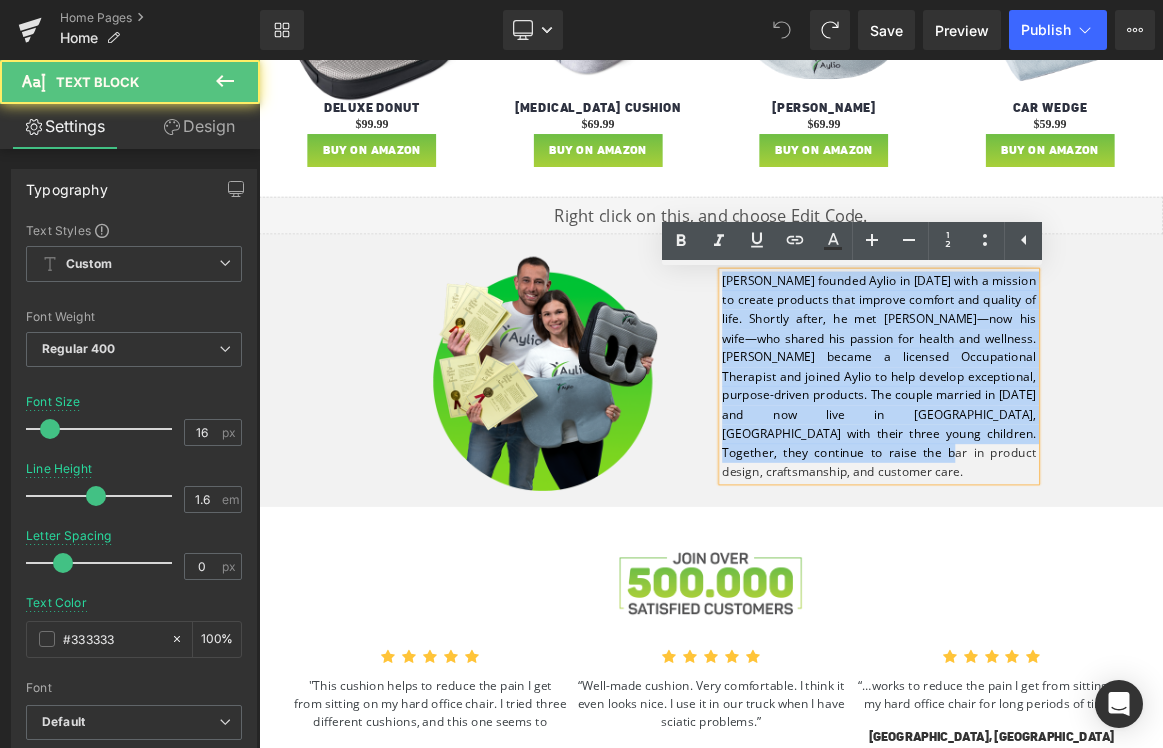 click on "[PERSON_NAME] founded Aylio in [DATE] with a mission to create products that improve comfort and quality of life. Shortly after, he met [PERSON_NAME]—now his wife—who shared his passion for health and wellness. [PERSON_NAME] became a licensed Occupational Therapist and joined Aylio to help develop exceptional, purpose-driven products. The couple married in [DATE] and now live in [GEOGRAPHIC_DATA], [GEOGRAPHIC_DATA] with their three young children. Together, they continue to raise the bar in product design, craftsmanship, and customer care." at bounding box center (1089, 484) 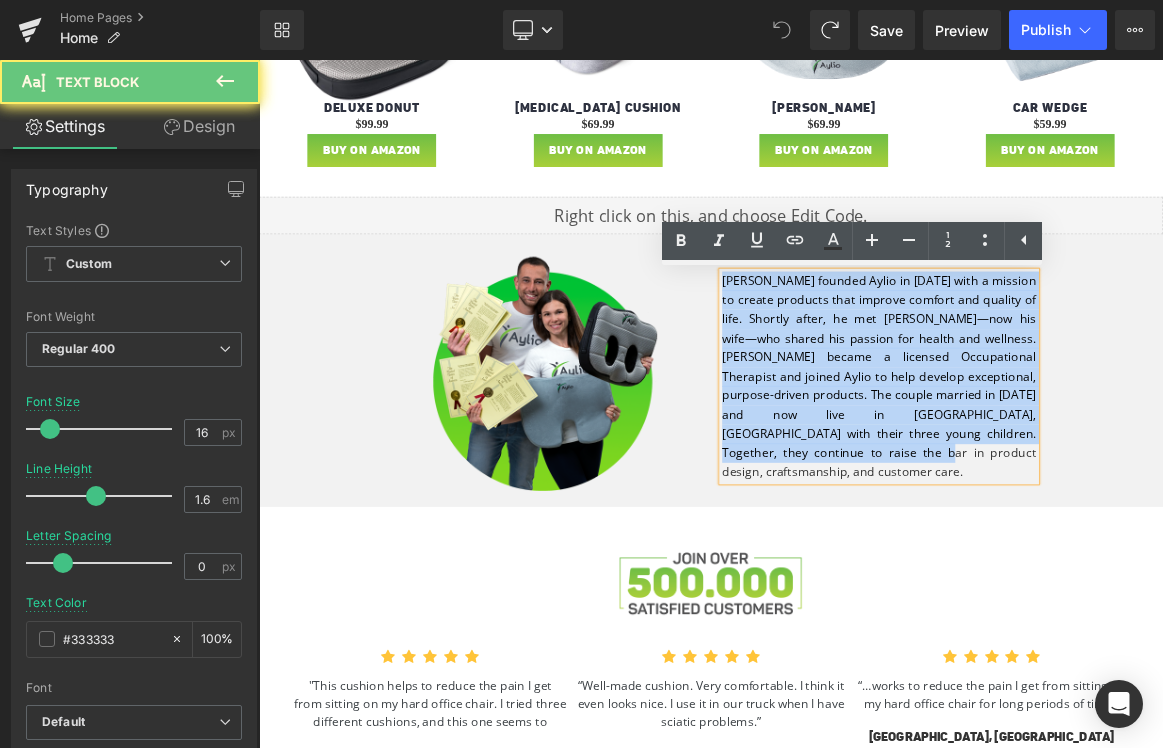 type 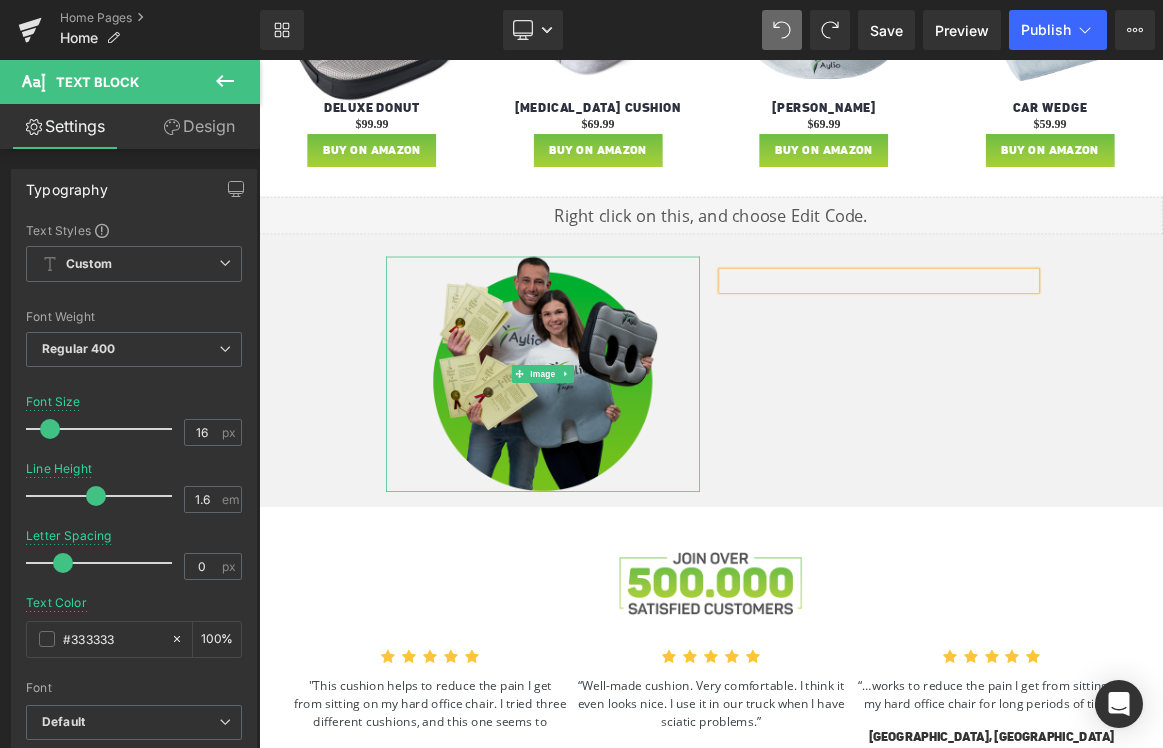 click at bounding box center [639, 480] 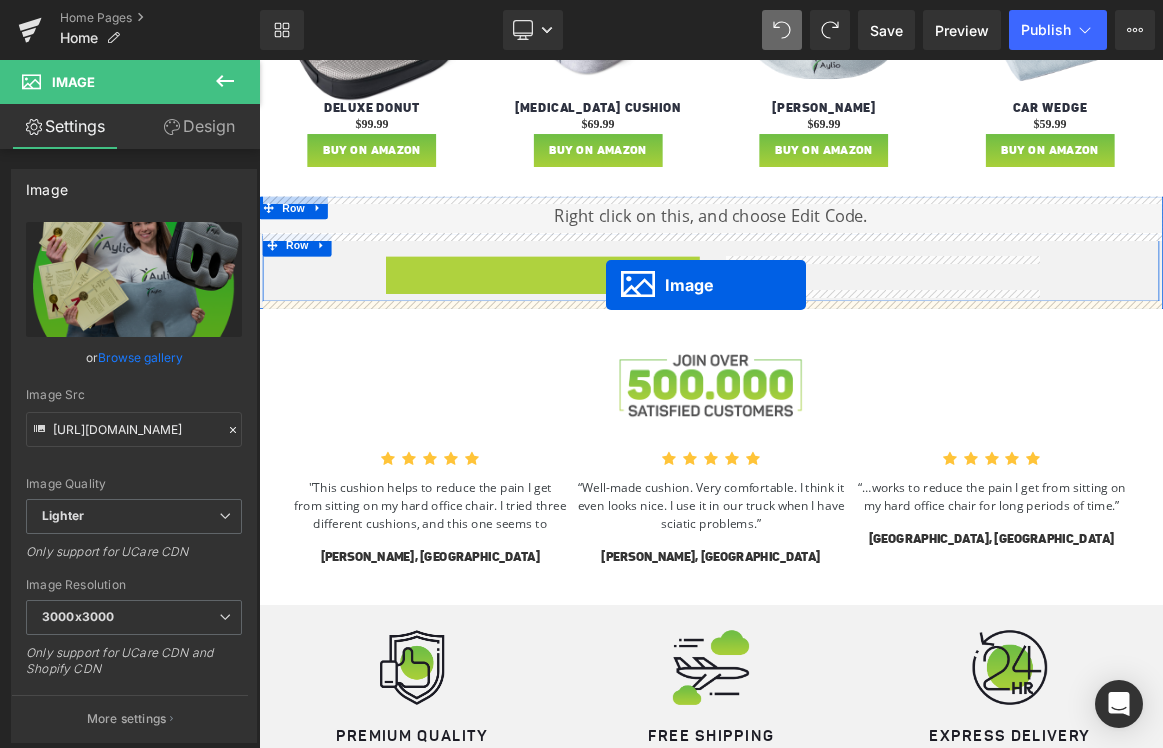 drag, startPoint x: 606, startPoint y: 479, endPoint x: 723, endPoint y: 361, distance: 166.1716 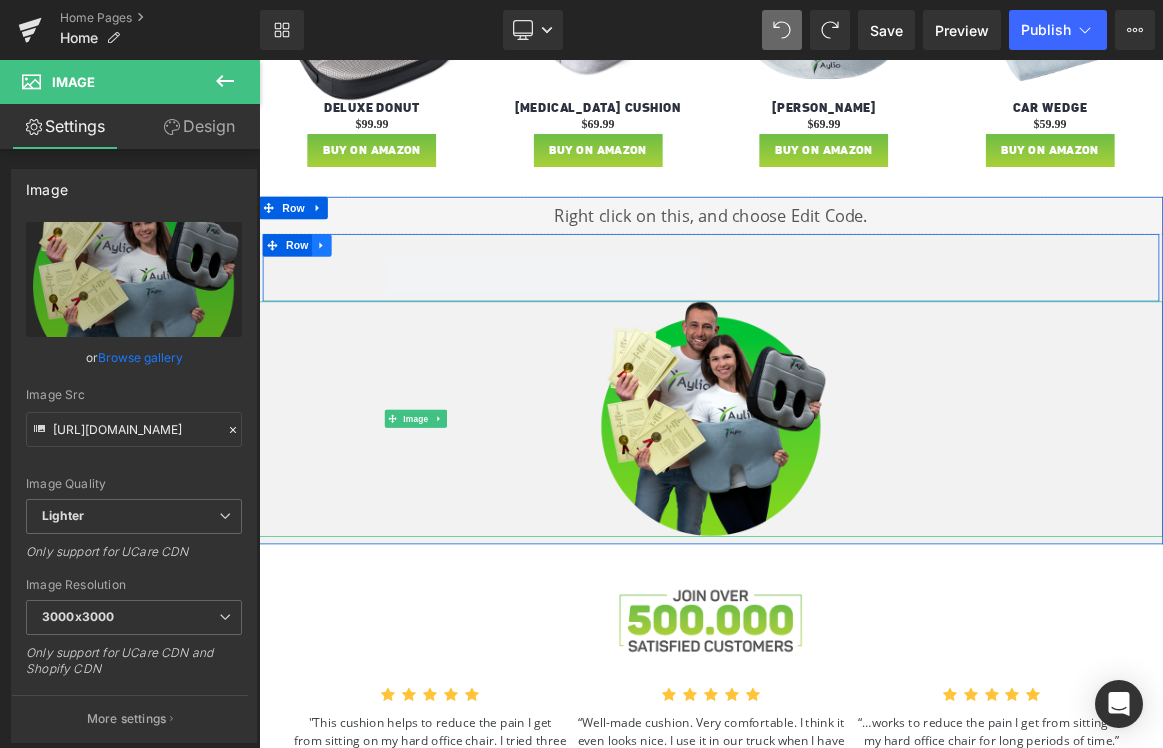 click 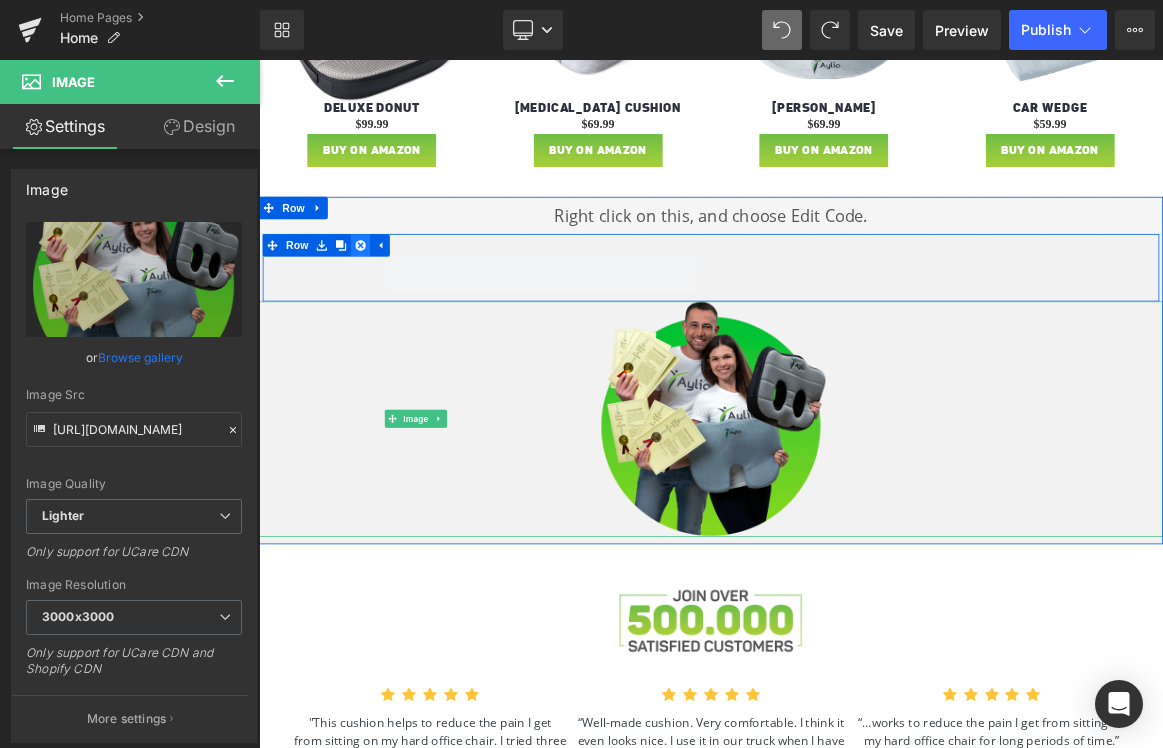 click at bounding box center (395, 308) 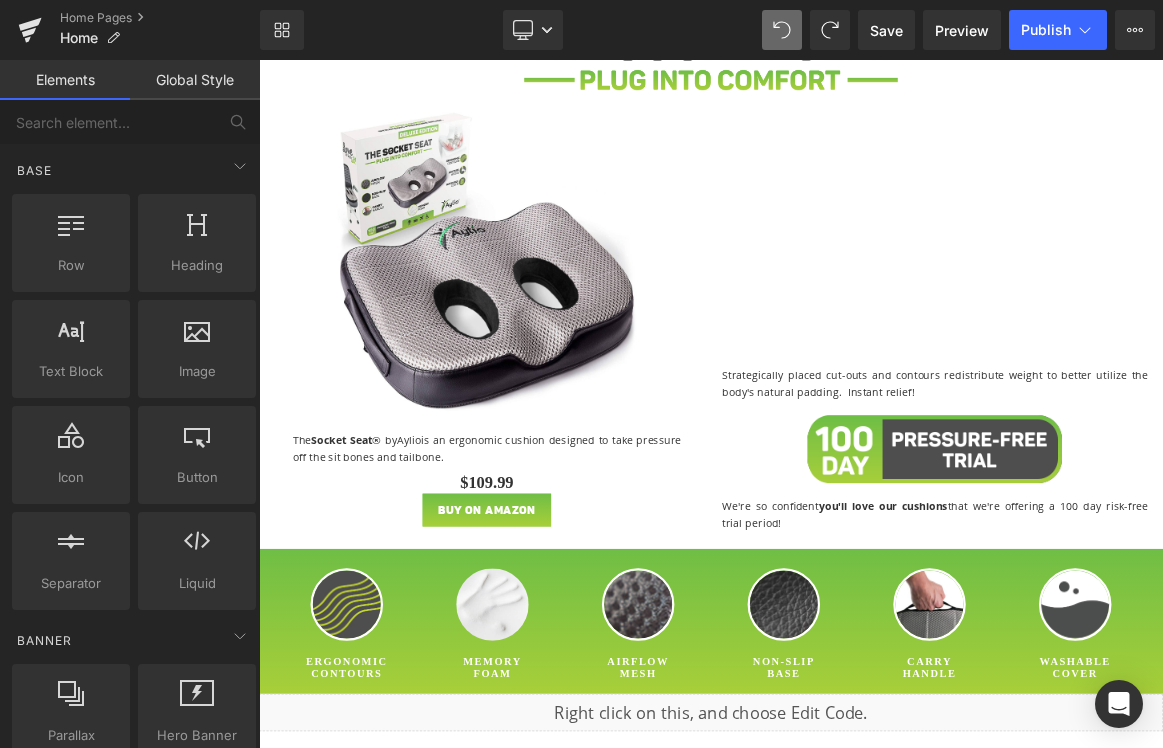 scroll, scrollTop: 0, scrollLeft: 0, axis: both 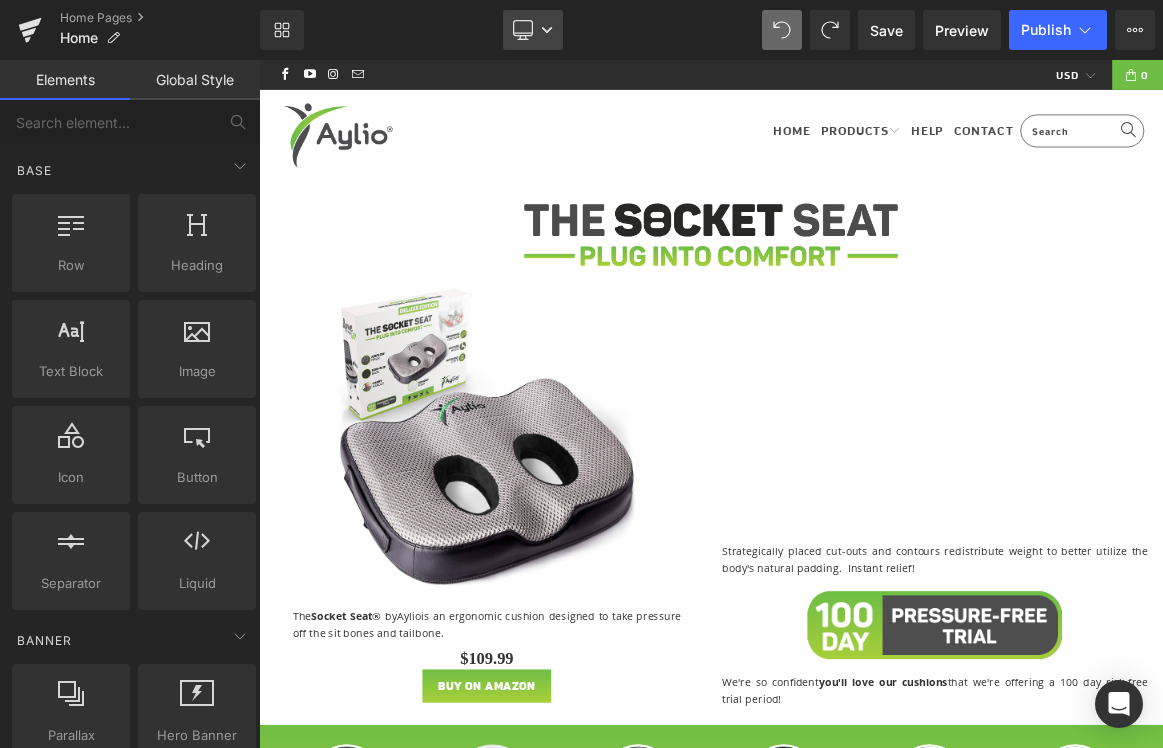 click 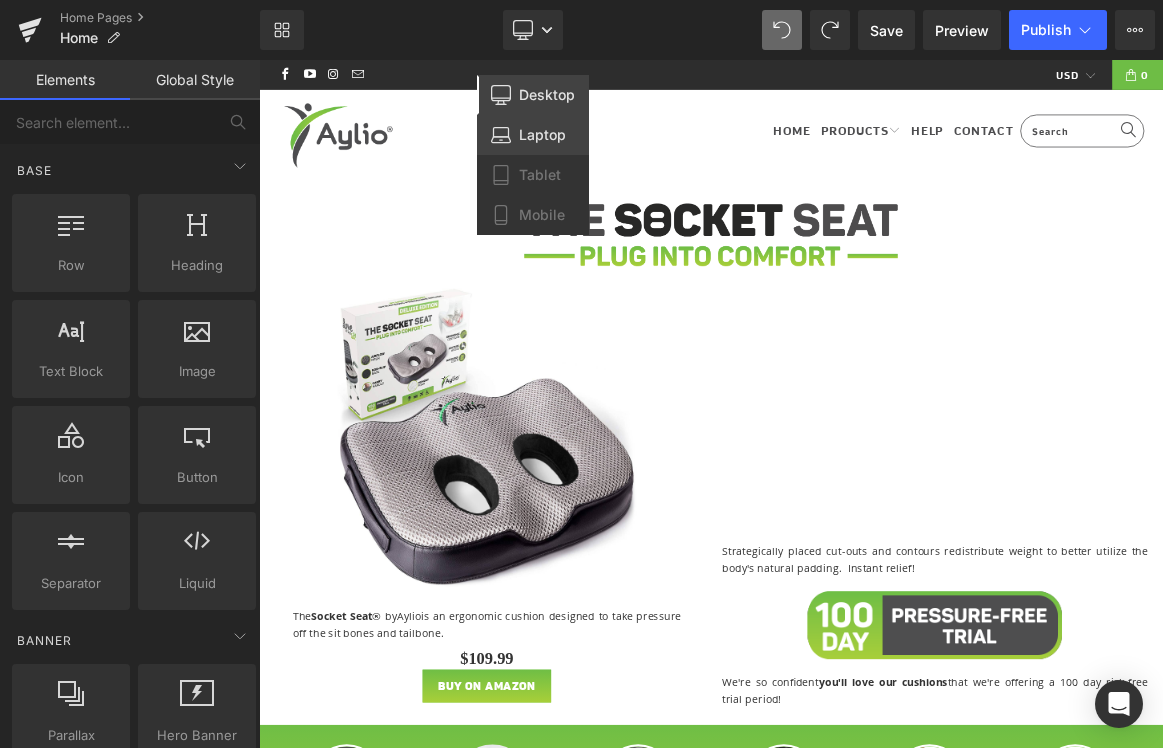 click on "Laptop" at bounding box center (542, 135) 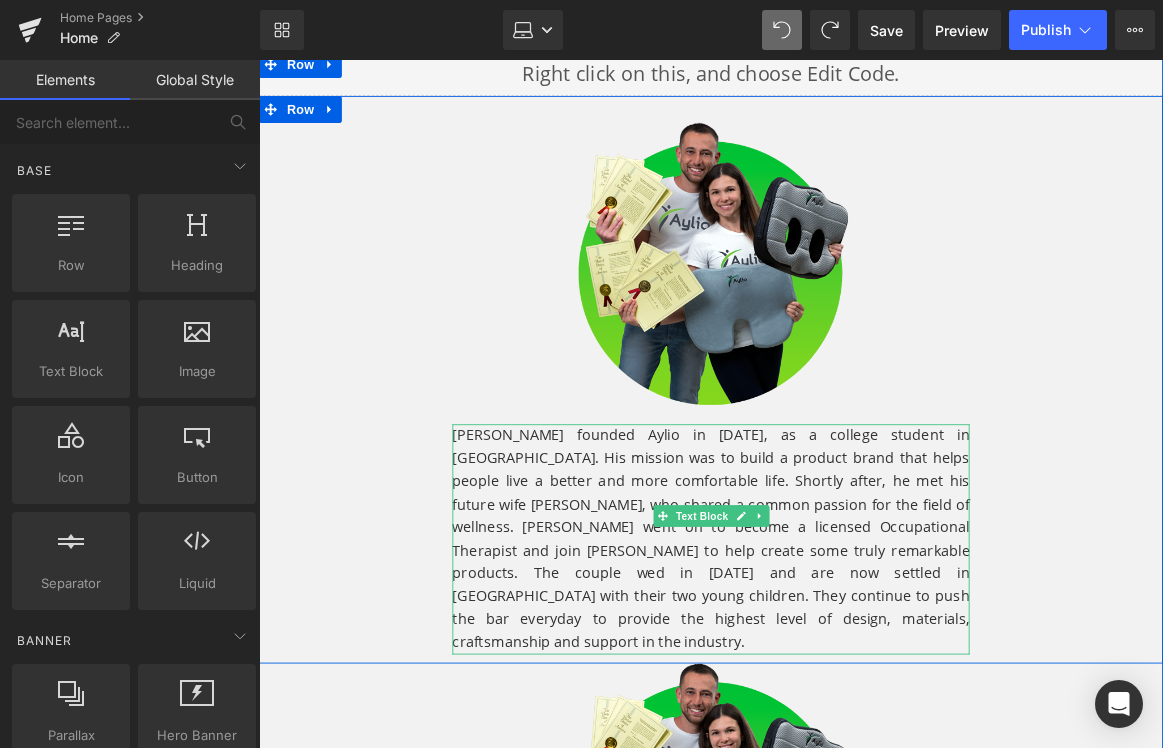 scroll, scrollTop: 1315, scrollLeft: 0, axis: vertical 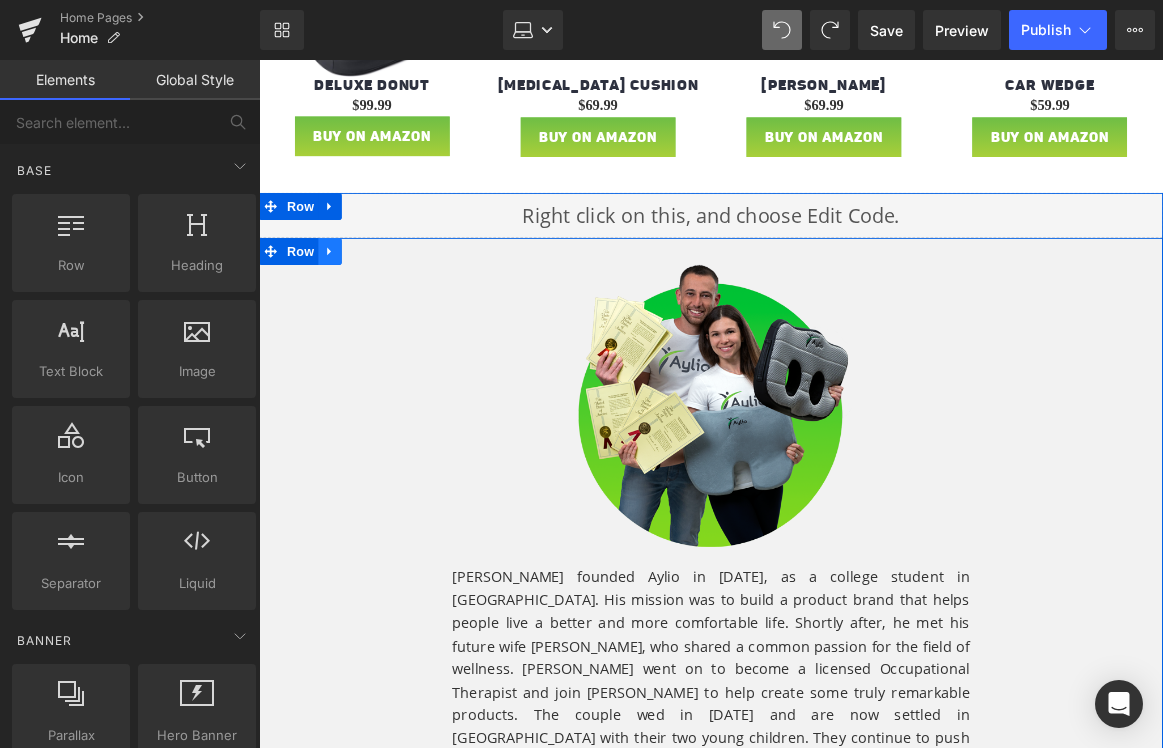 click 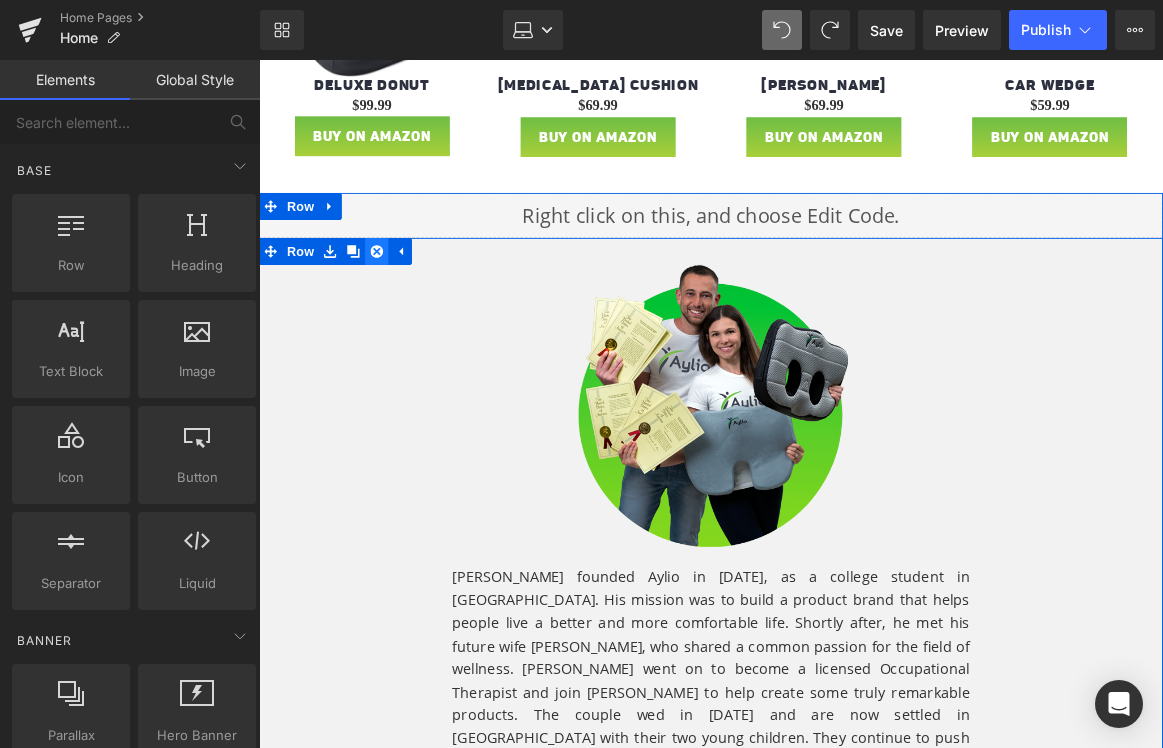 click 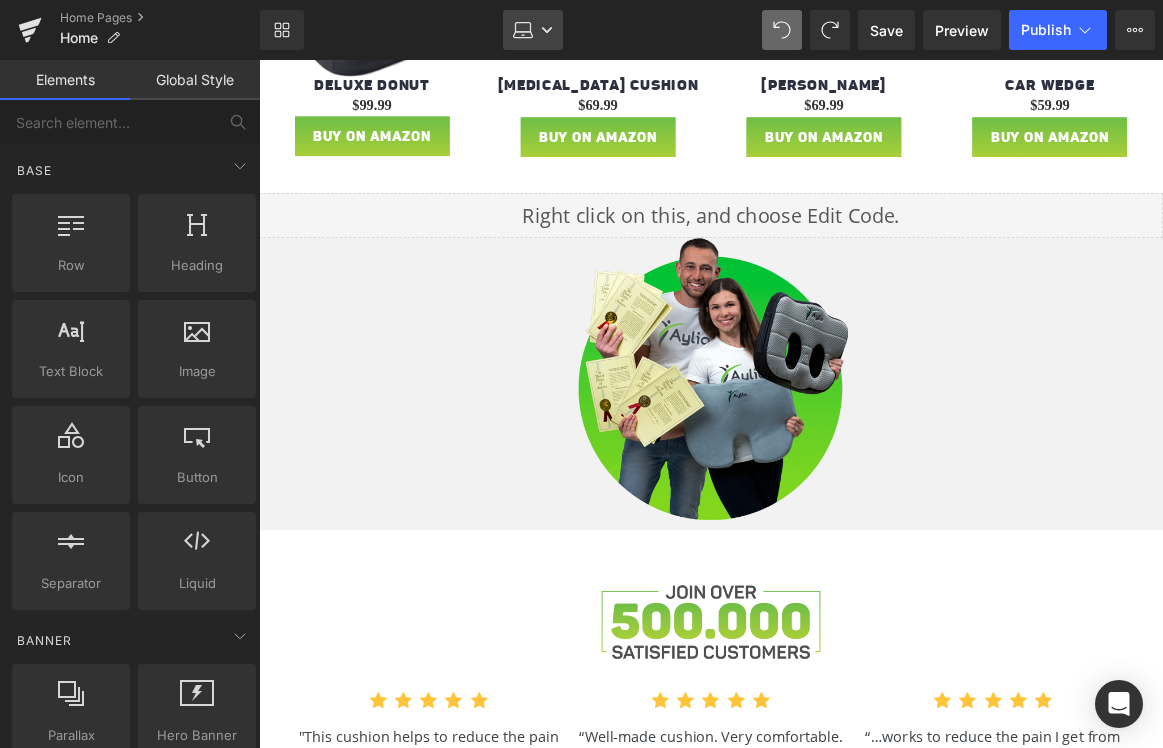 click on "Laptop" at bounding box center [533, 30] 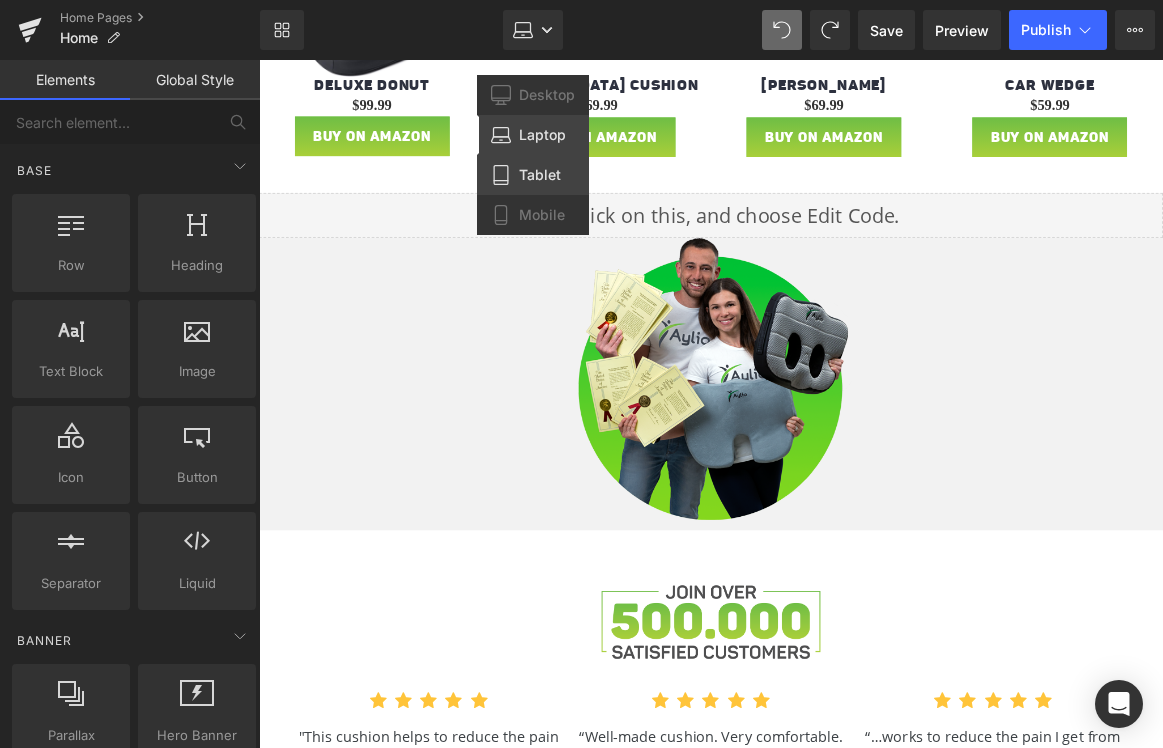 click on "Tablet" at bounding box center [533, 175] 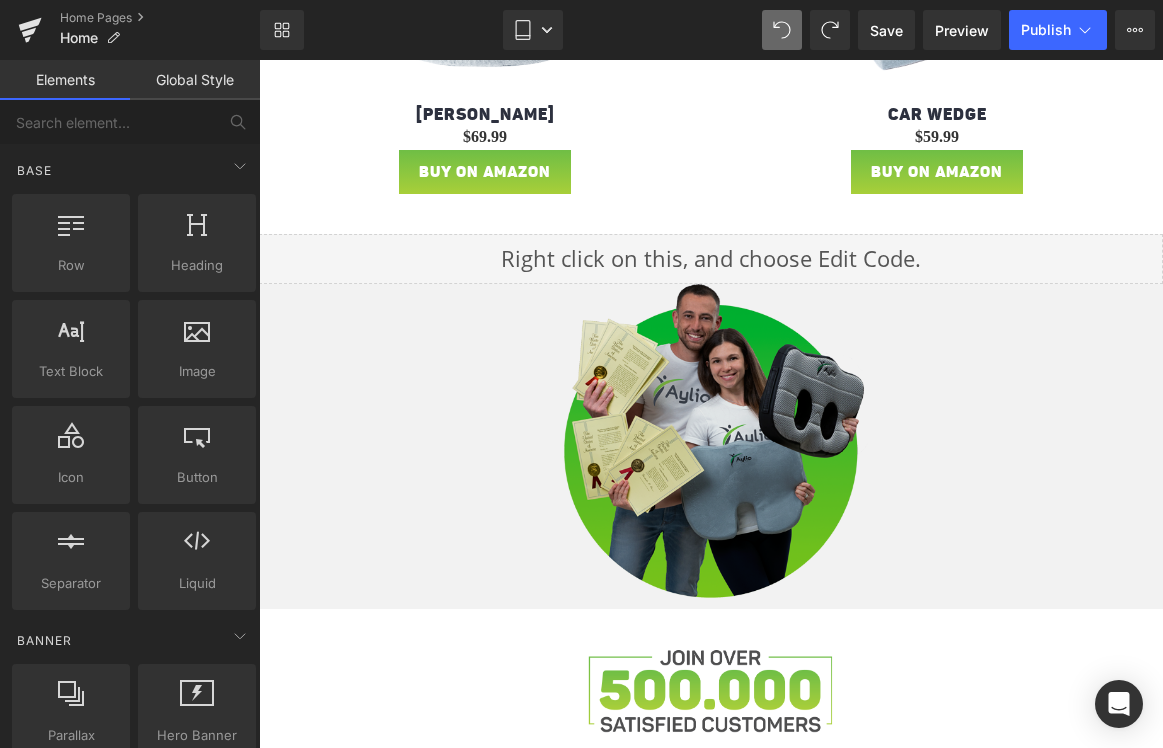 scroll, scrollTop: 1820, scrollLeft: 0, axis: vertical 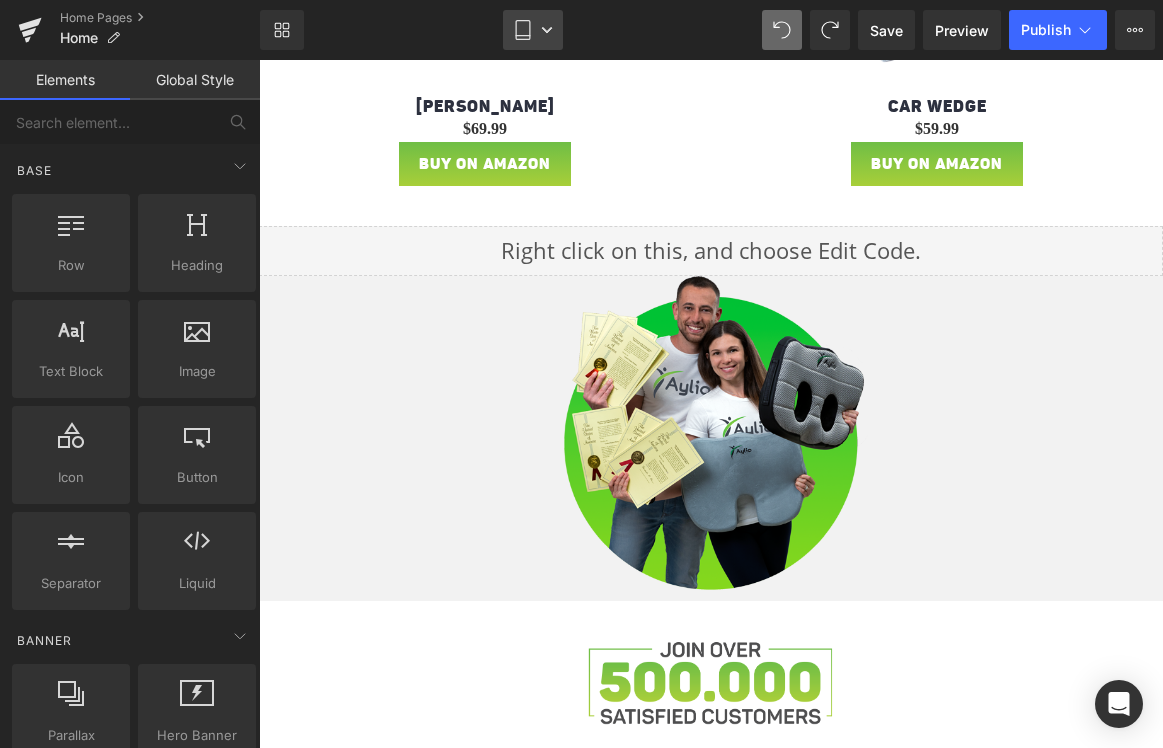 click 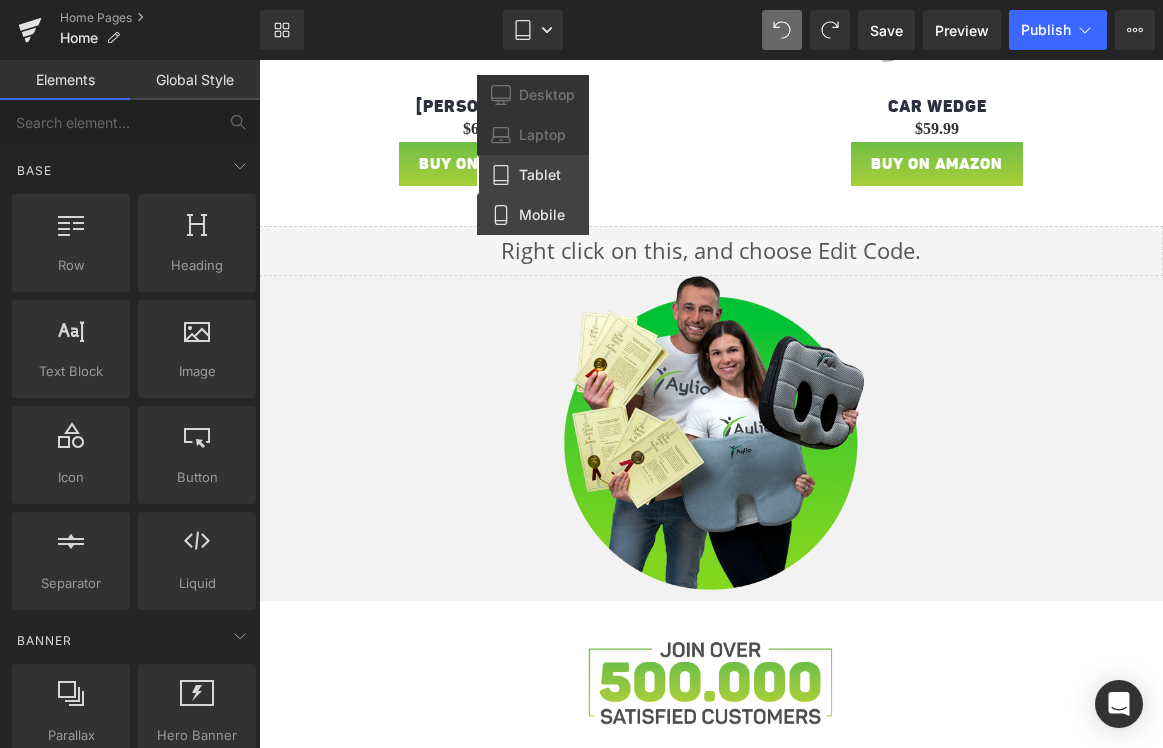 click on "Mobile" at bounding box center [542, 215] 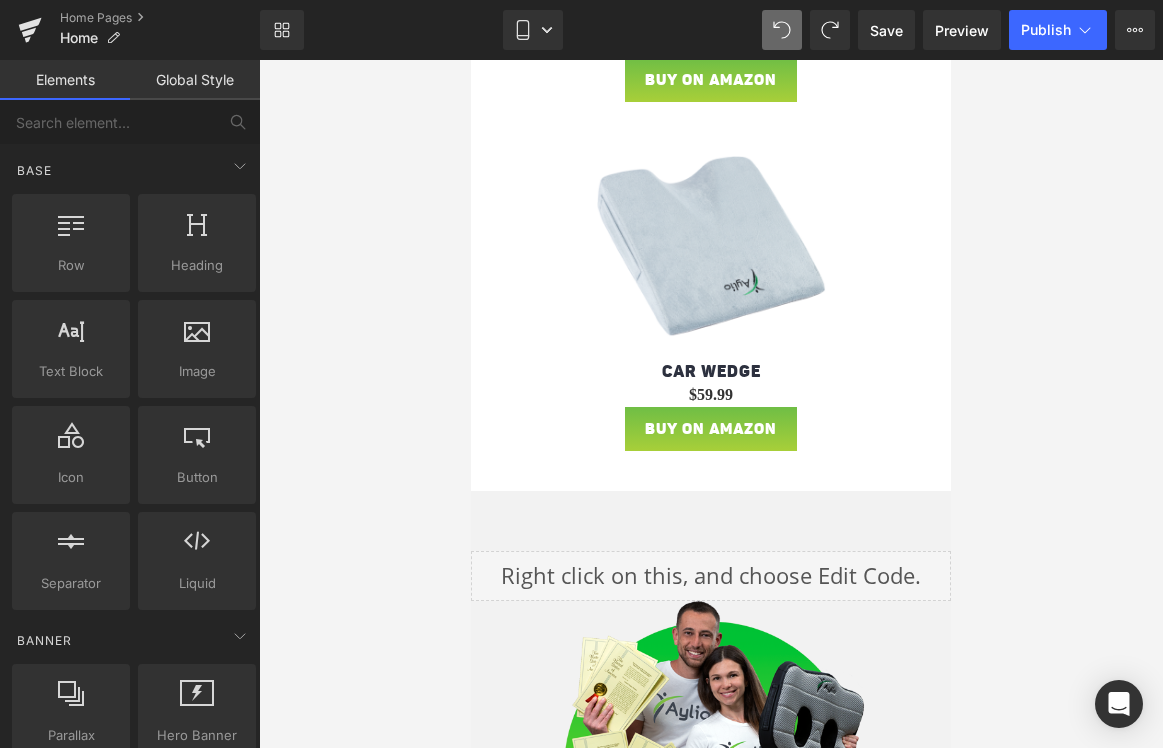 scroll, scrollTop: 2443, scrollLeft: 0, axis: vertical 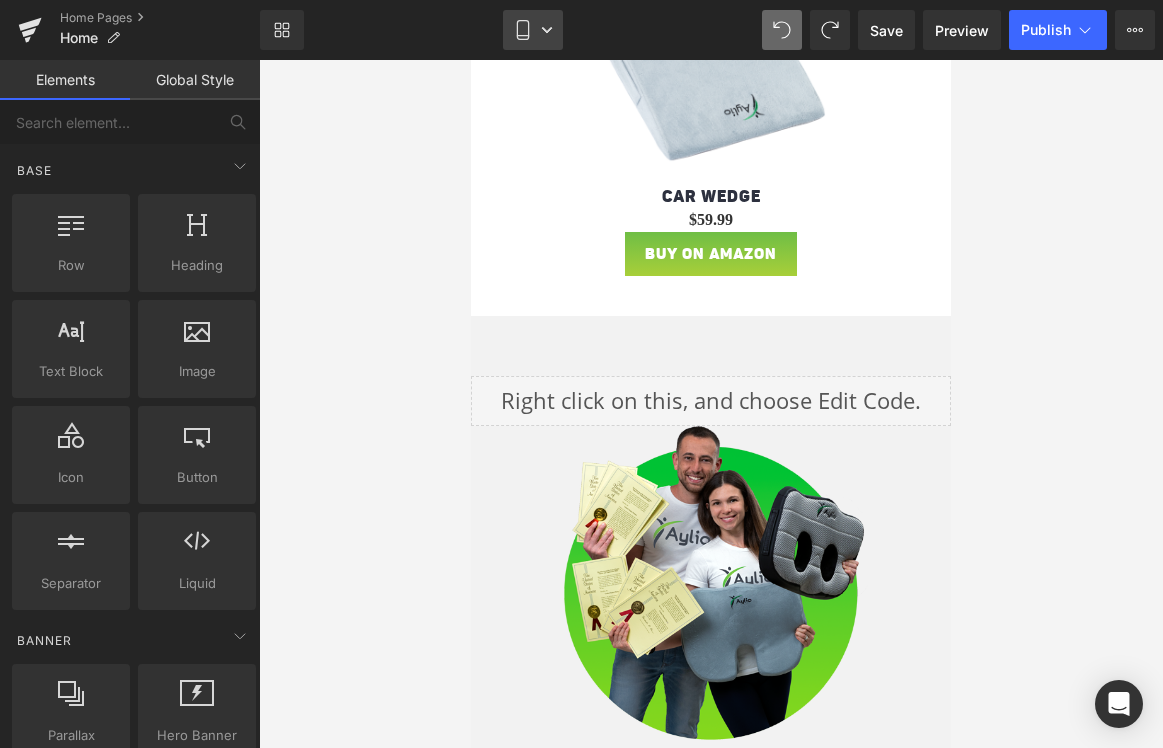 click 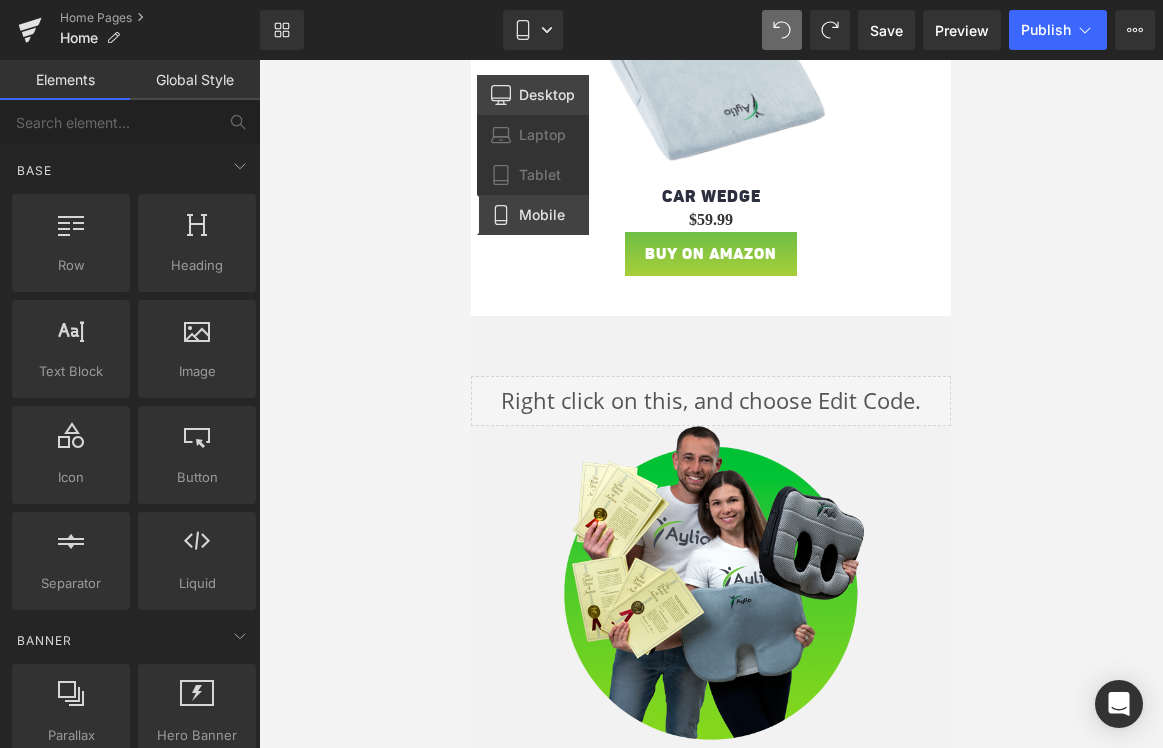 click on "Desktop" at bounding box center [547, 95] 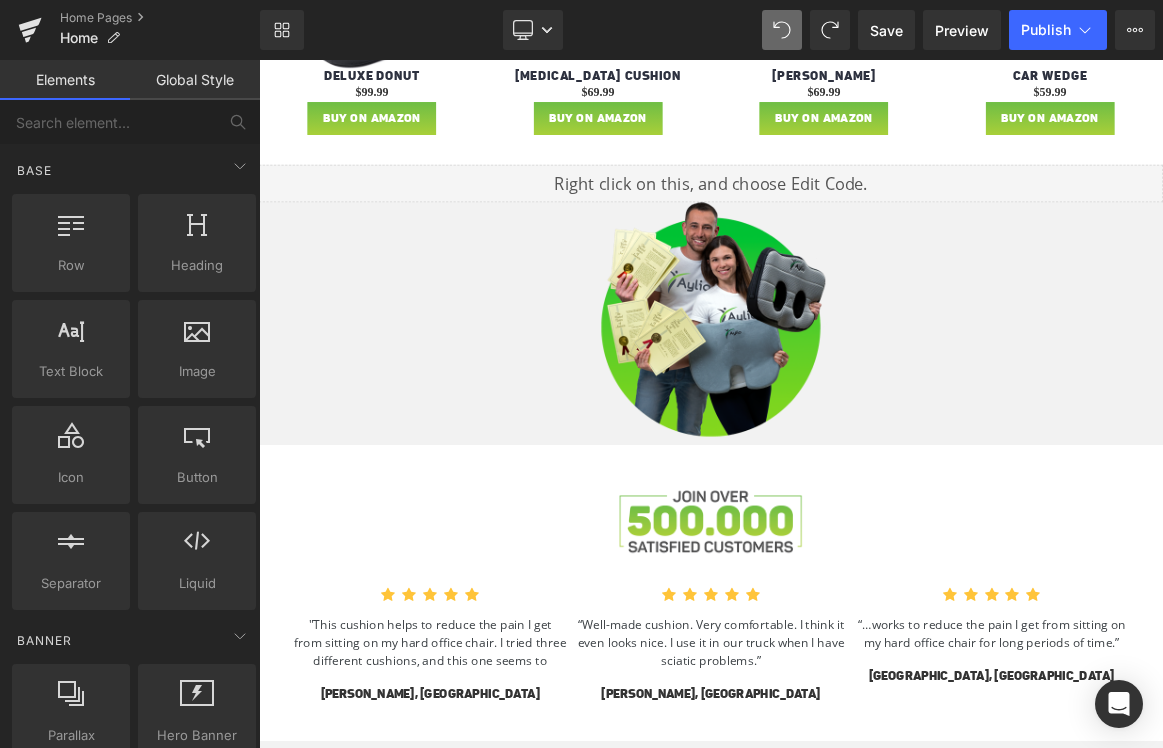 scroll, scrollTop: 1358, scrollLeft: 0, axis: vertical 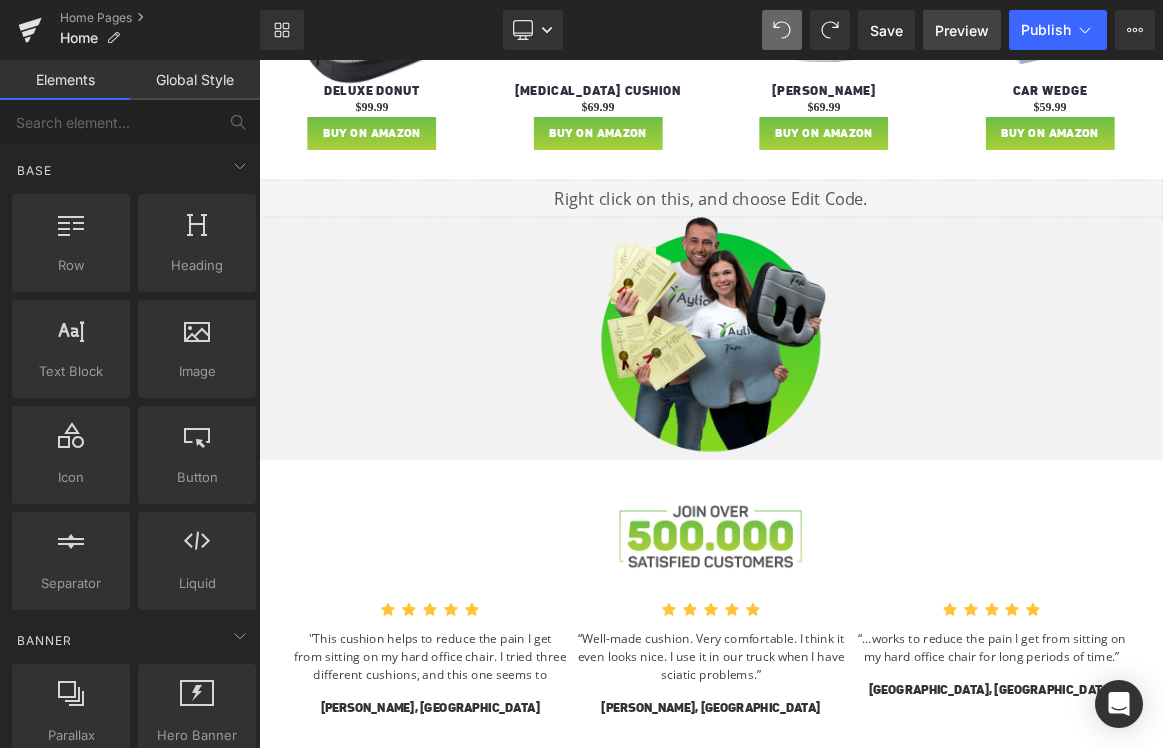 click on "Preview" at bounding box center [962, 30] 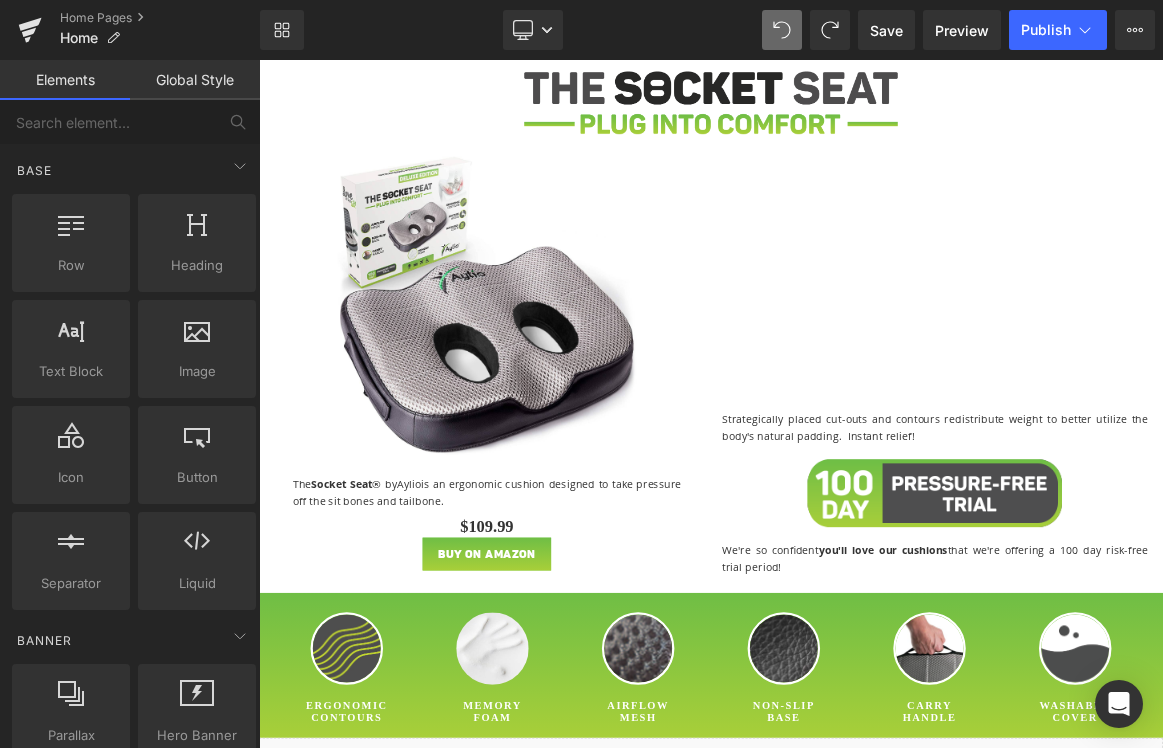 scroll, scrollTop: 0, scrollLeft: 0, axis: both 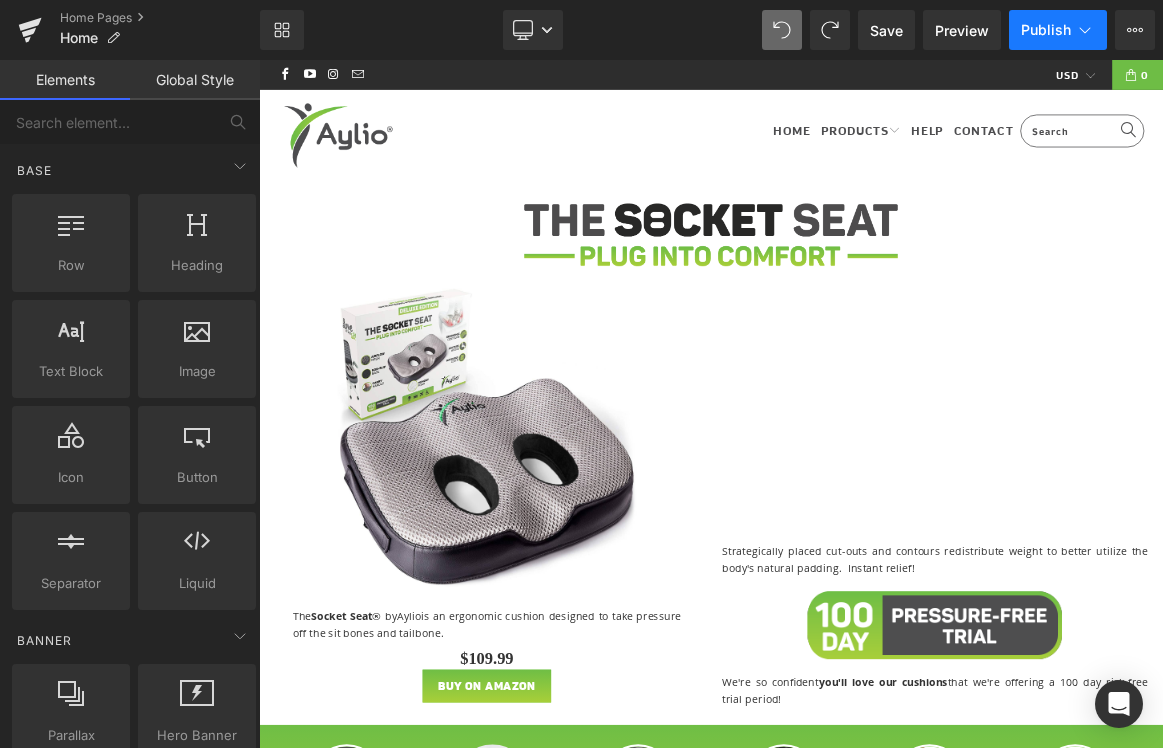 click on "Publish" at bounding box center [1046, 30] 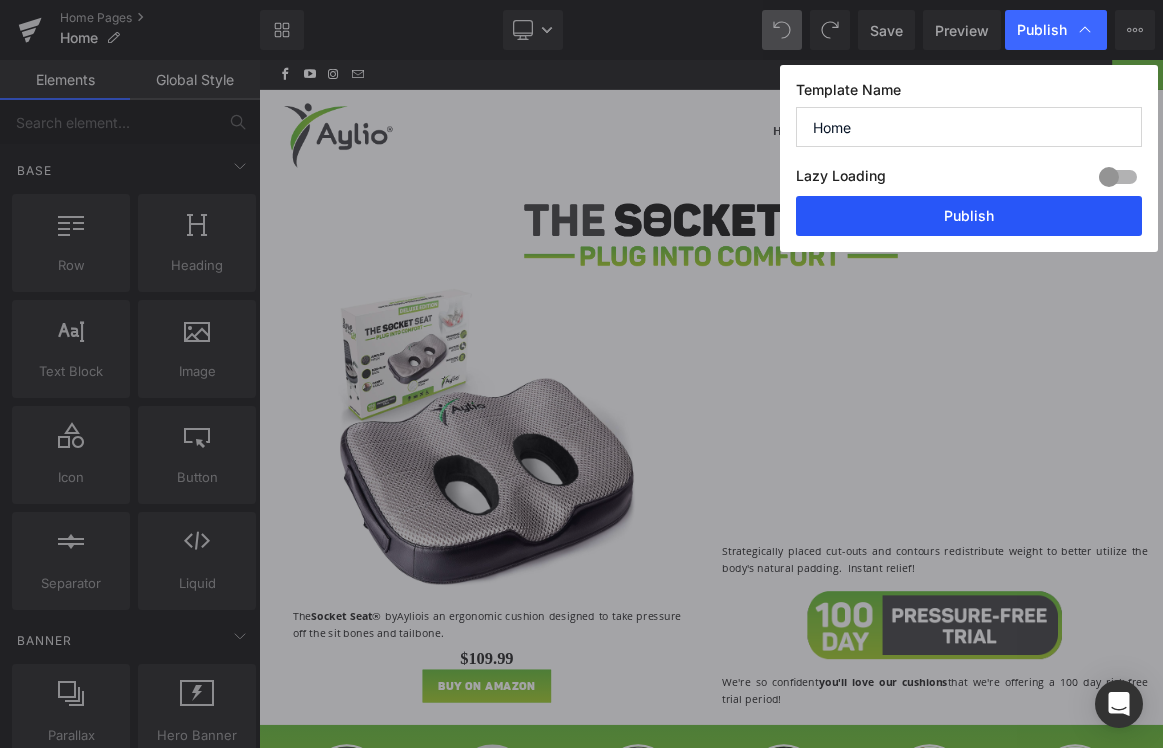 click on "Publish" at bounding box center [969, 216] 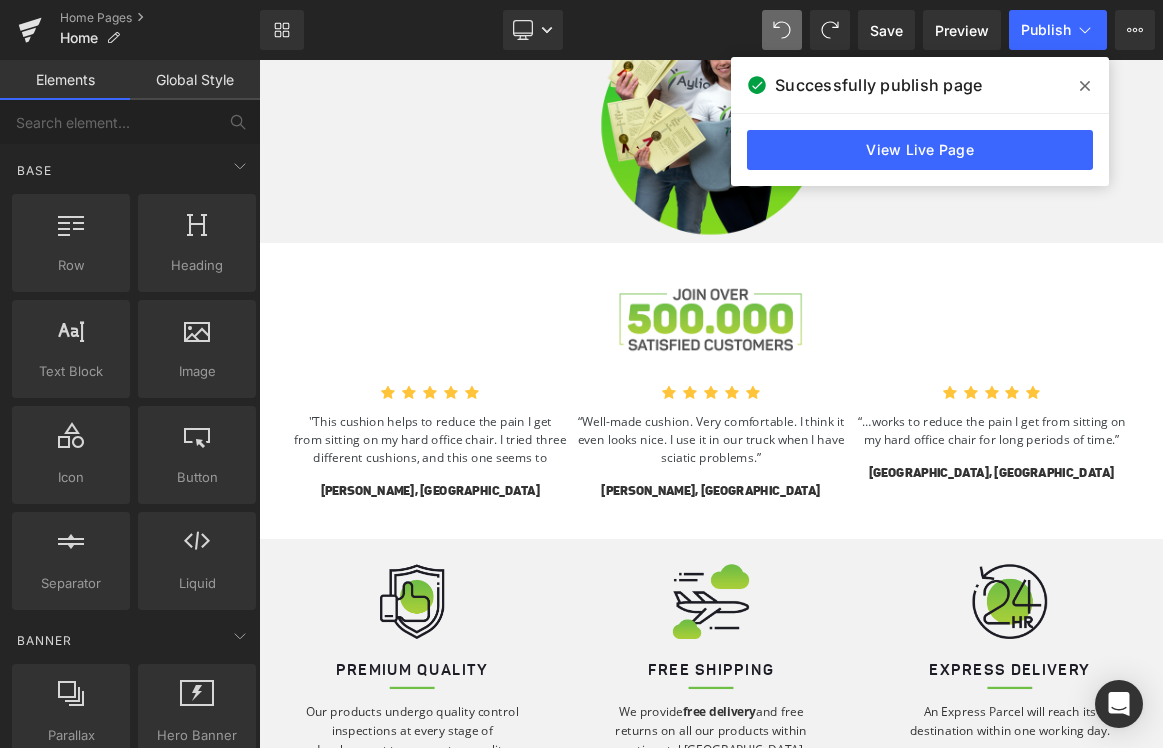 scroll, scrollTop: 1742, scrollLeft: 0, axis: vertical 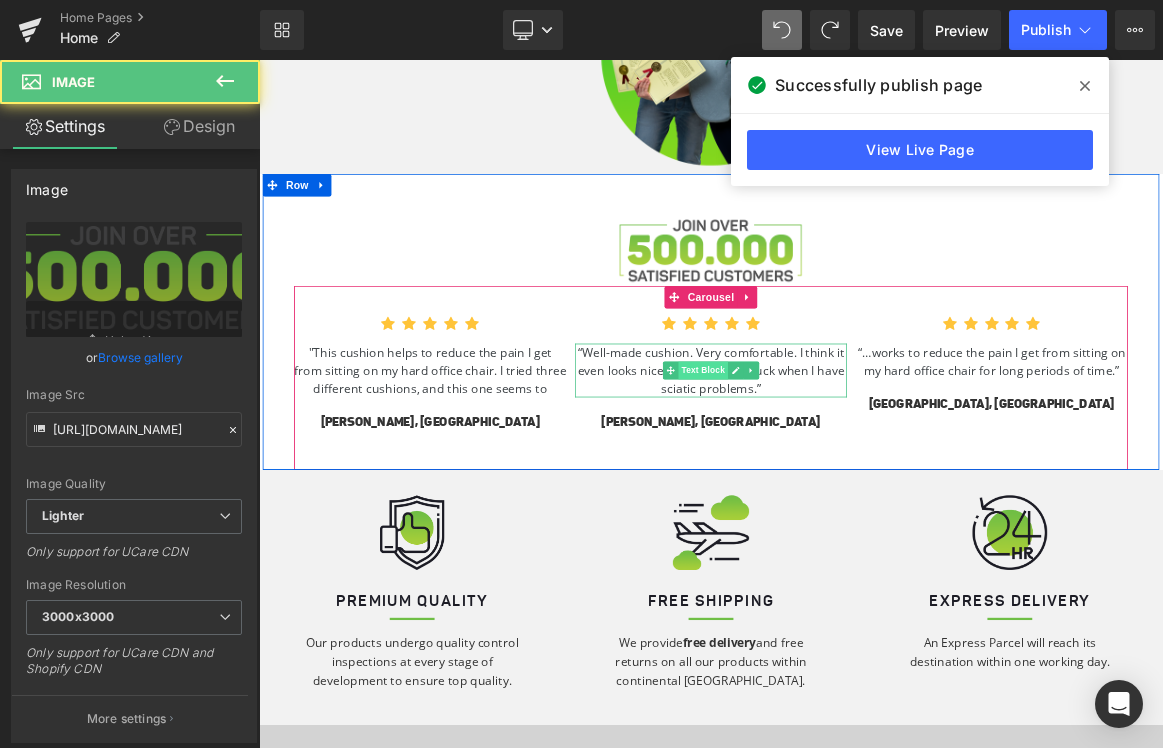 drag, startPoint x: 883, startPoint y: 327, endPoint x: 876, endPoint y: 472, distance: 145.16887 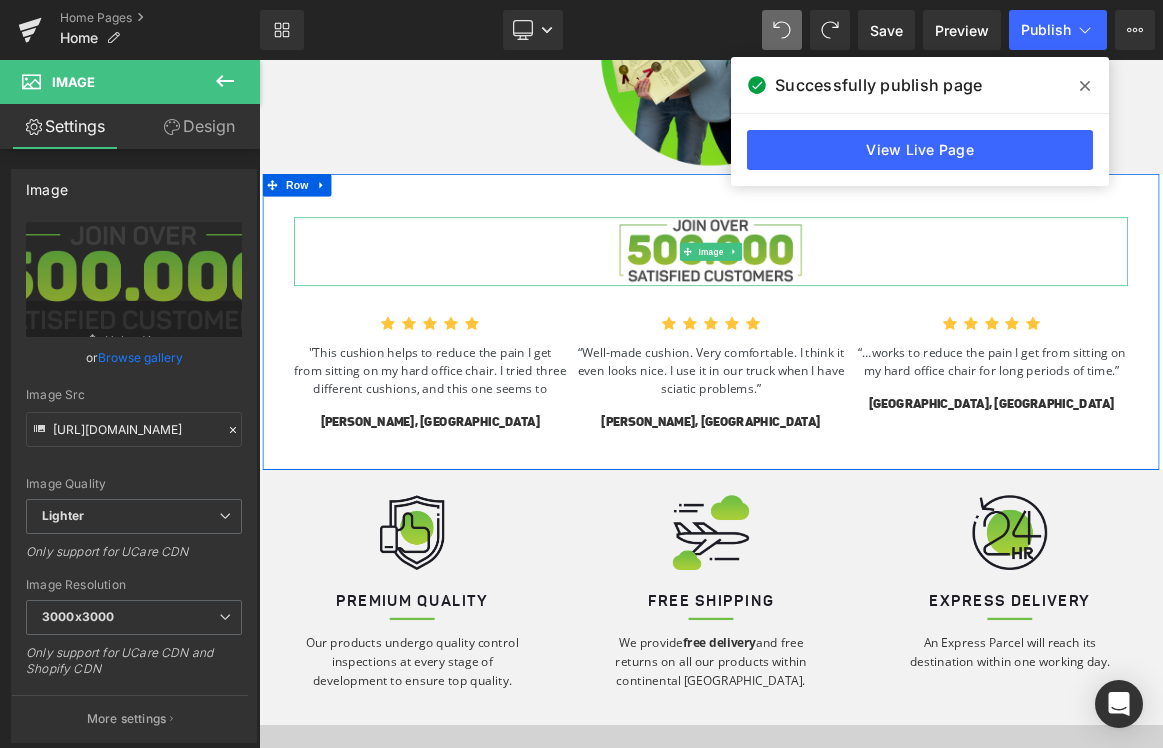 click at bounding box center (832, 316) 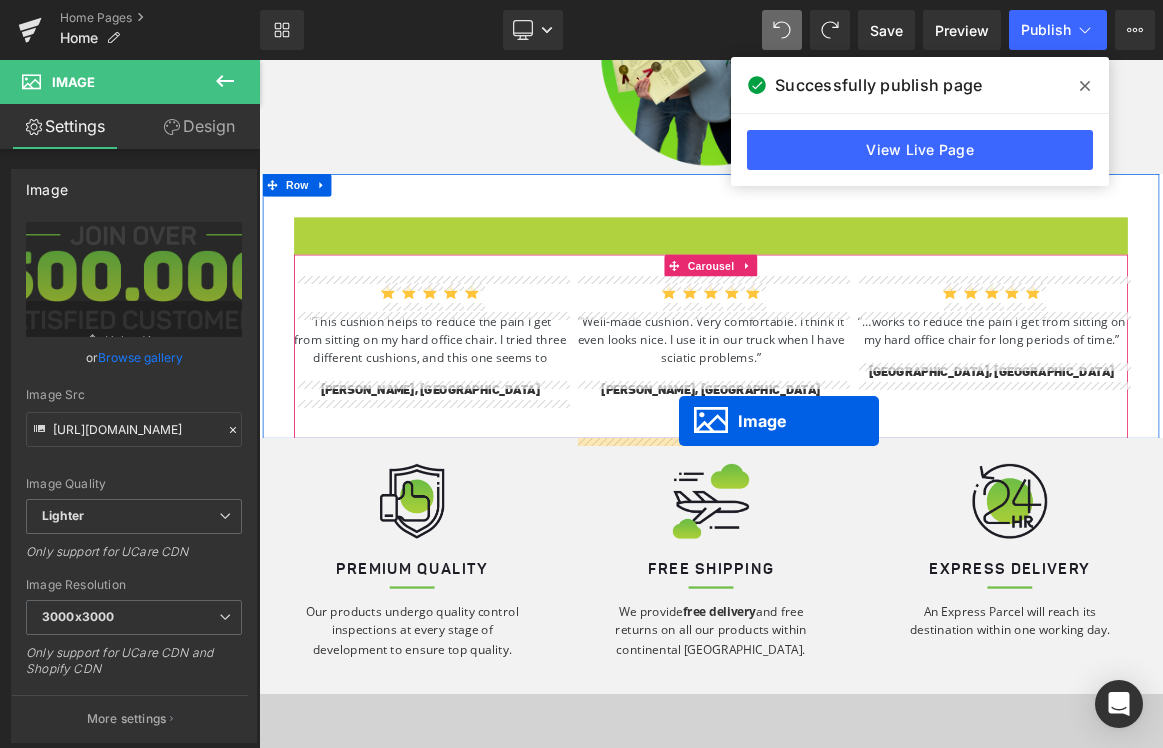 drag, startPoint x: 834, startPoint y: 317, endPoint x: 821, endPoint y: 543, distance: 226.37358 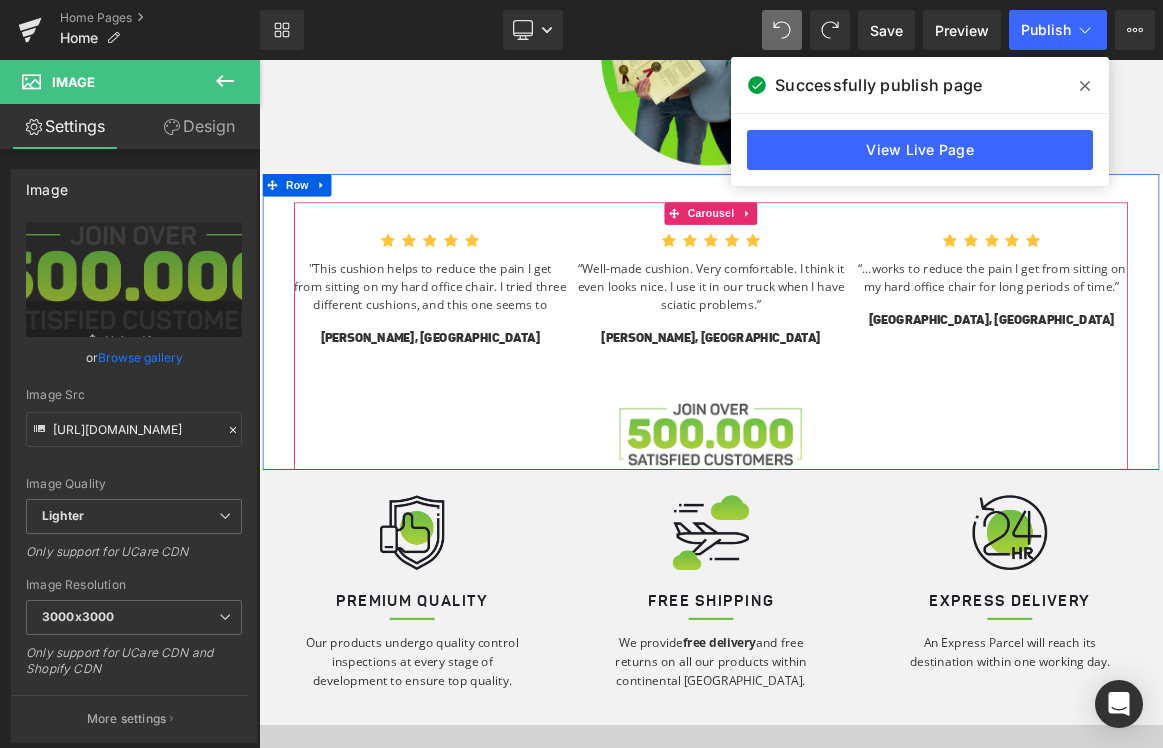 click on "Icon
Icon
Icon
Icon
Icon
Icon List Hoz         "This cushion helps to reduce the pain I get from sitting on my hard office chair. I tried three different cushions, and this one seems to" at bounding box center [870, 444] 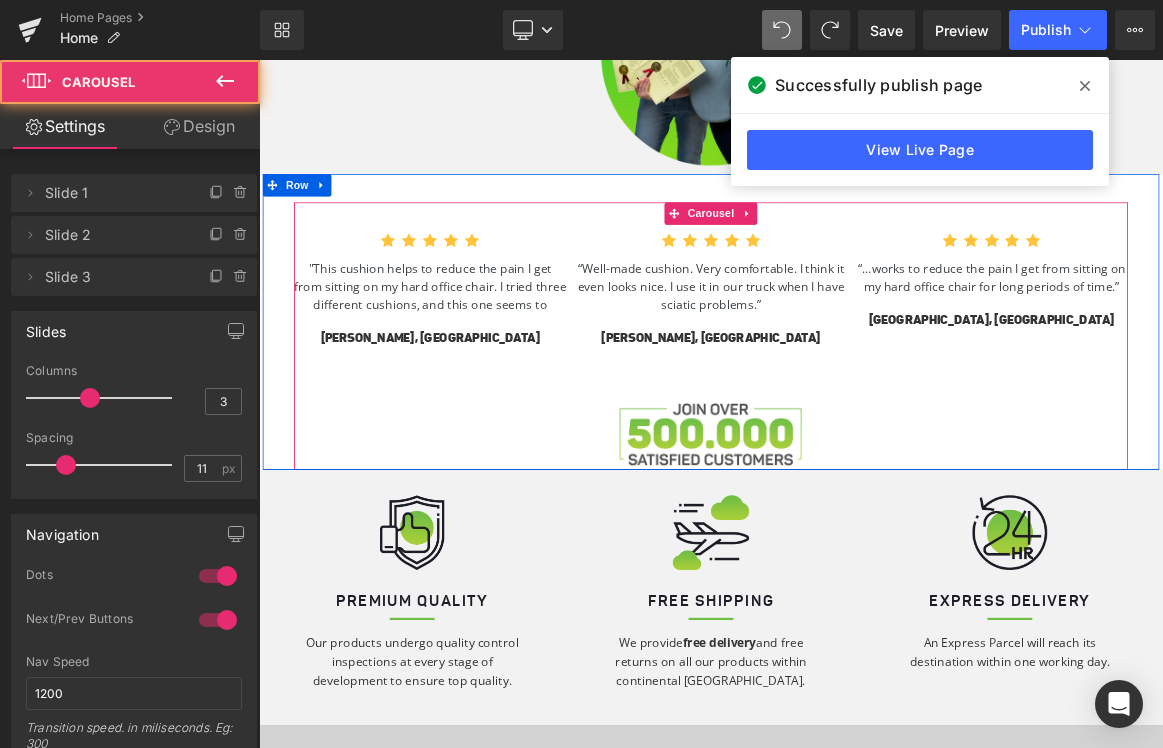 click on "Icon
Icon
Icon
Icon
Icon
Icon List Hoz         "This cushion helps to reduce the pain I get from sitting on my hard office chair. I tried three different cushions, and this one seems to" at bounding box center [870, 444] 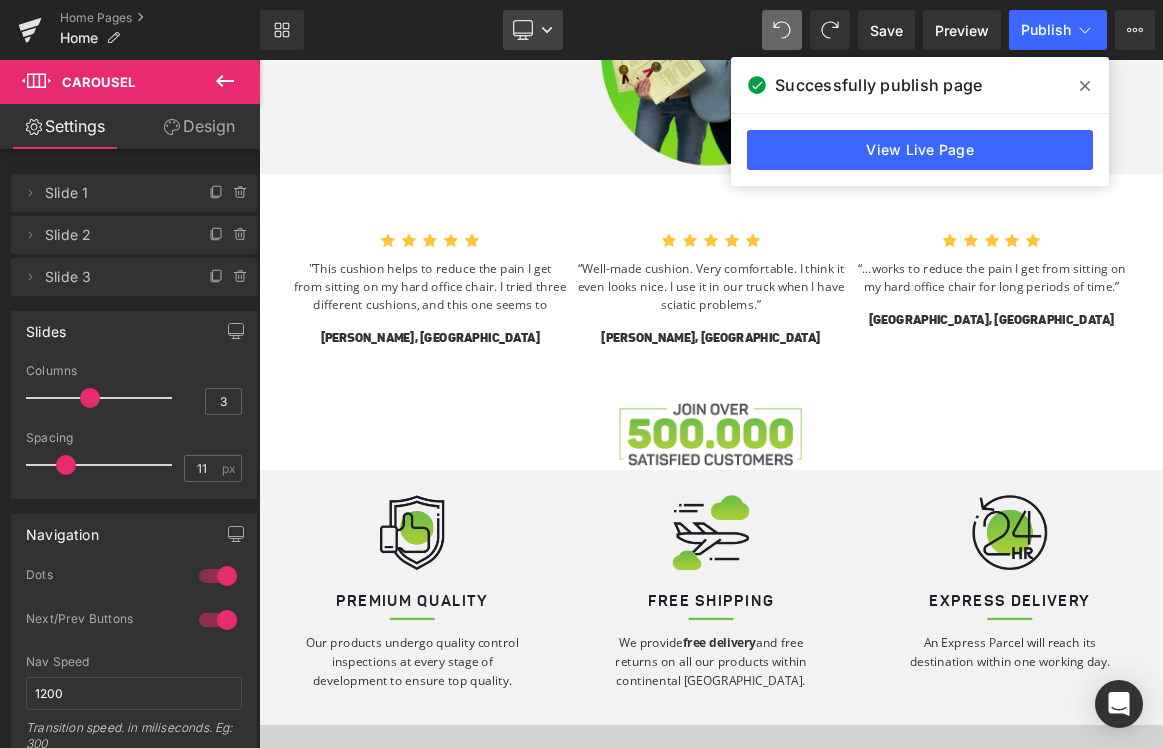 click 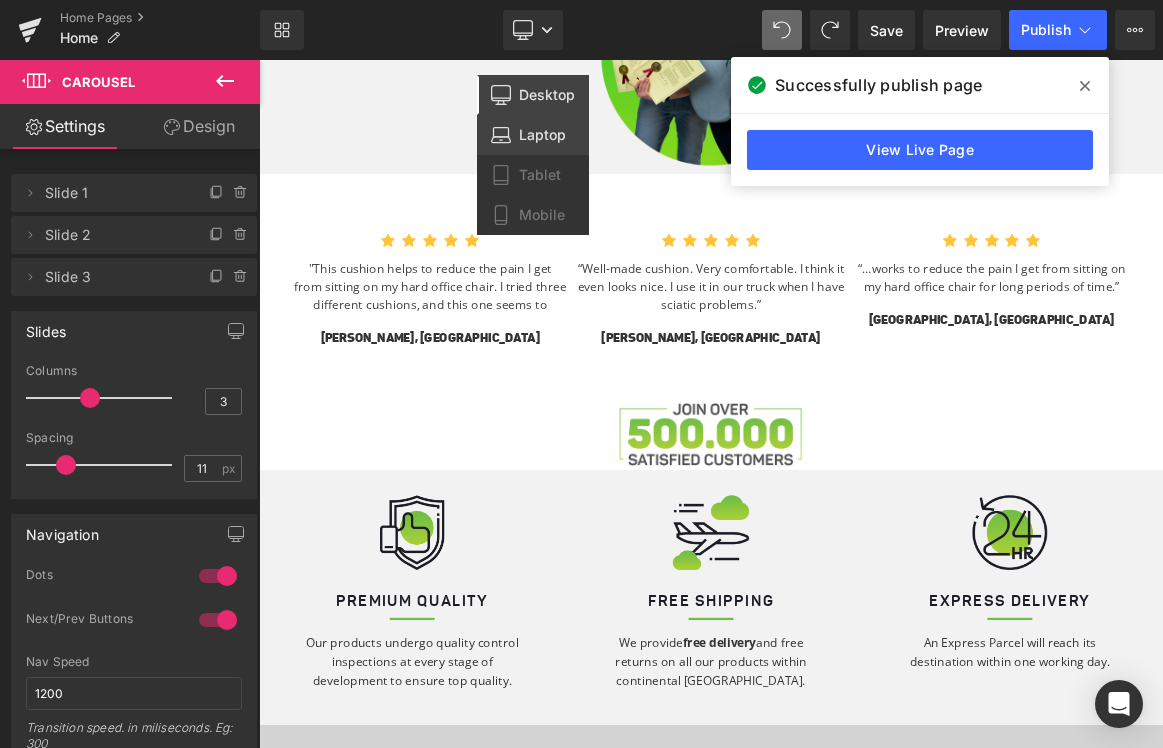 click on "Laptop" at bounding box center (542, 135) 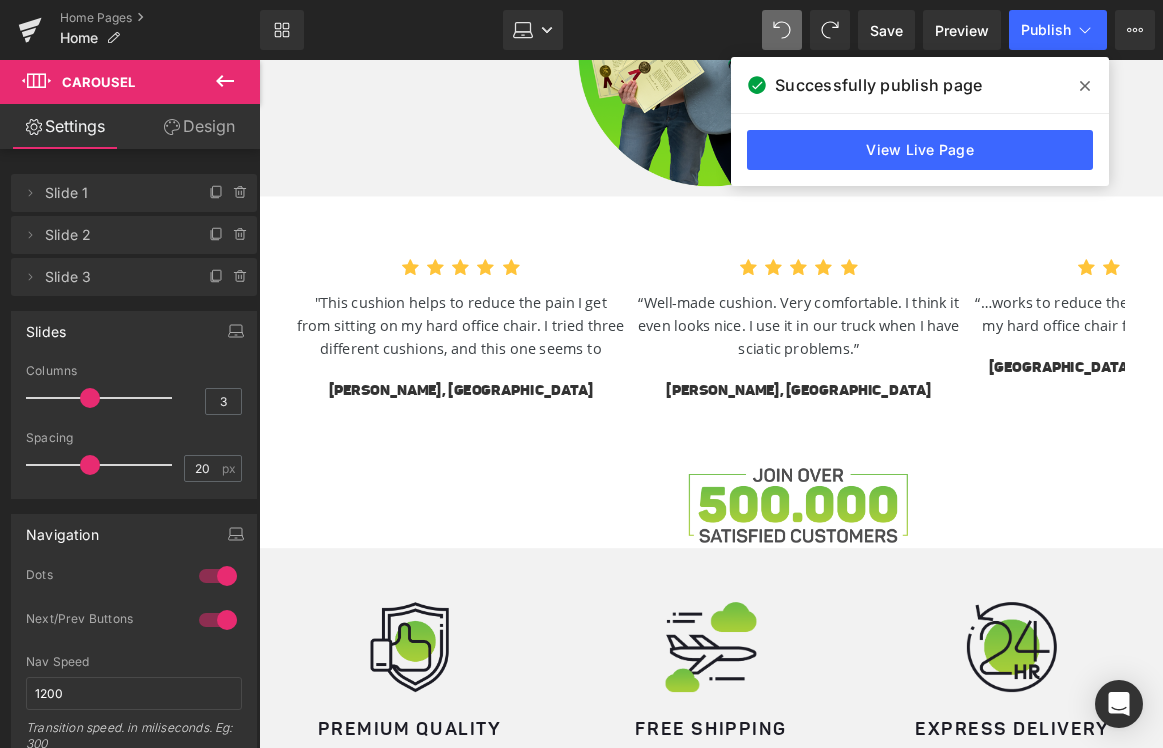 scroll, scrollTop: 1685, scrollLeft: 0, axis: vertical 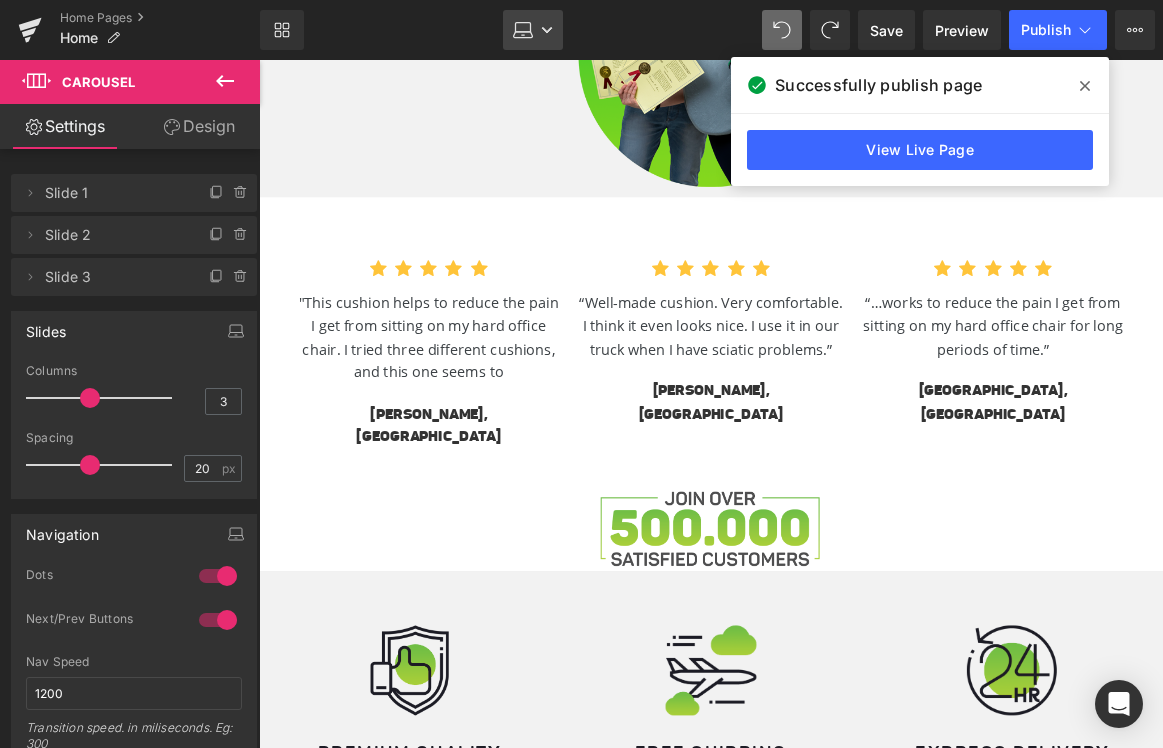 click 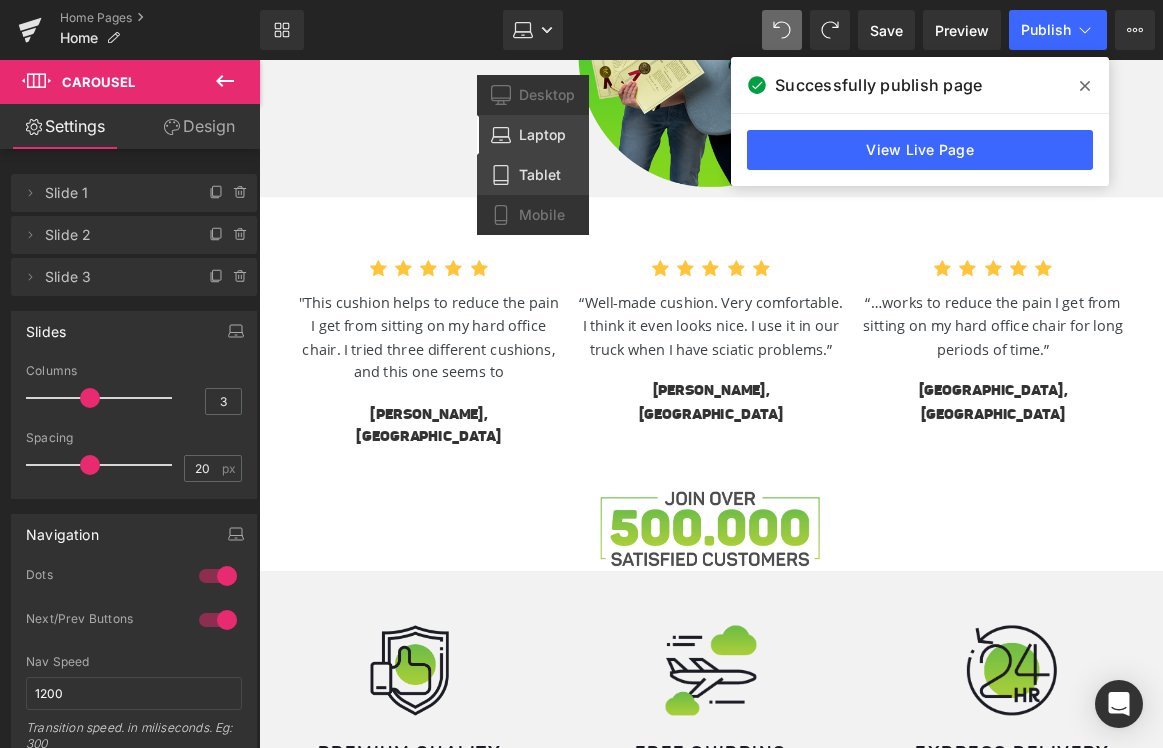 click on "Tablet" at bounding box center (540, 175) 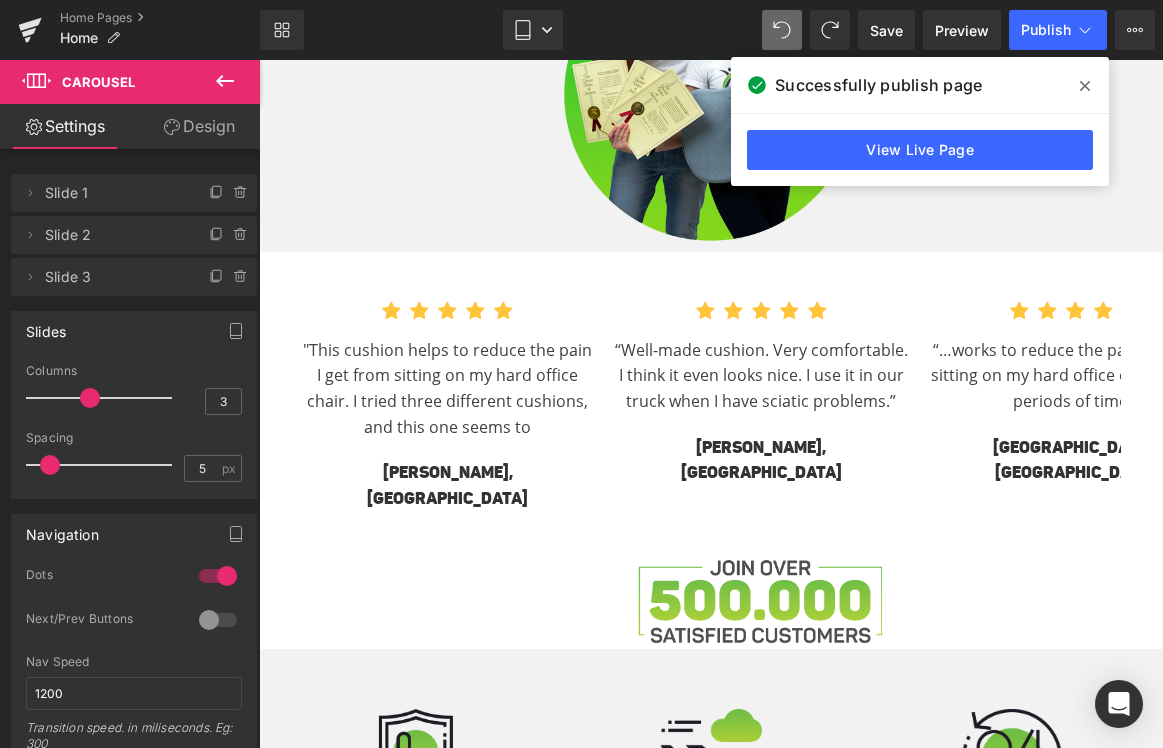 scroll, scrollTop: 2168, scrollLeft: 0, axis: vertical 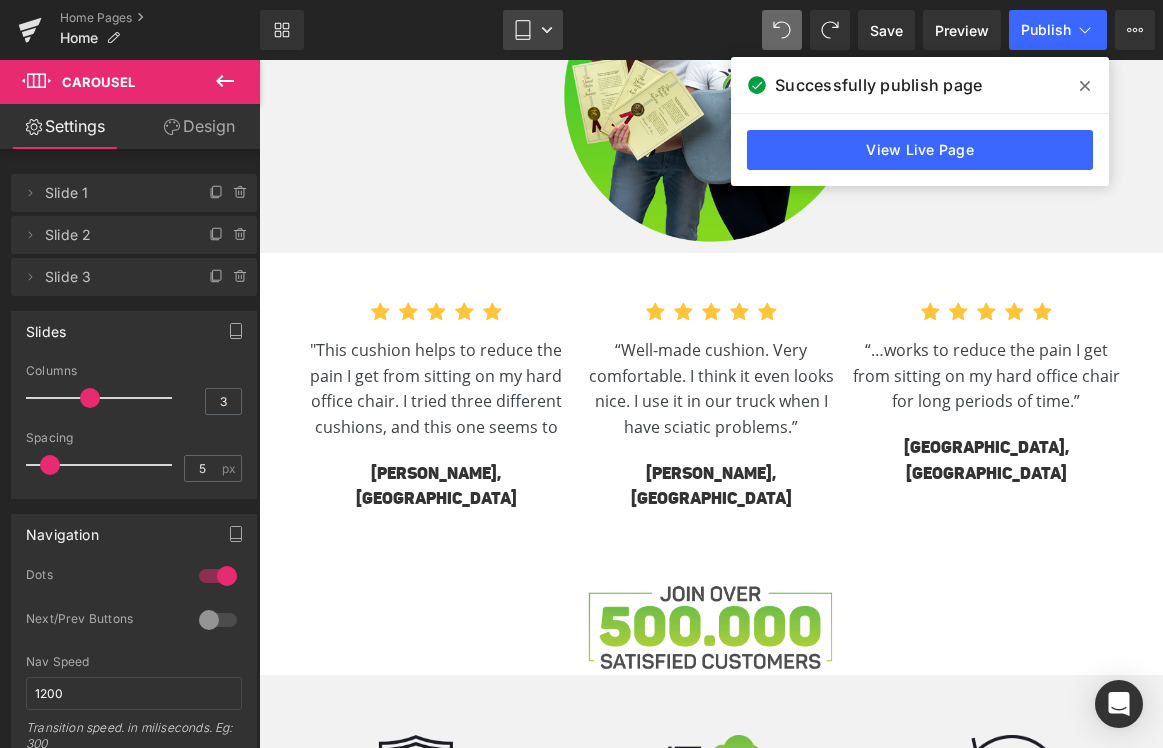 click 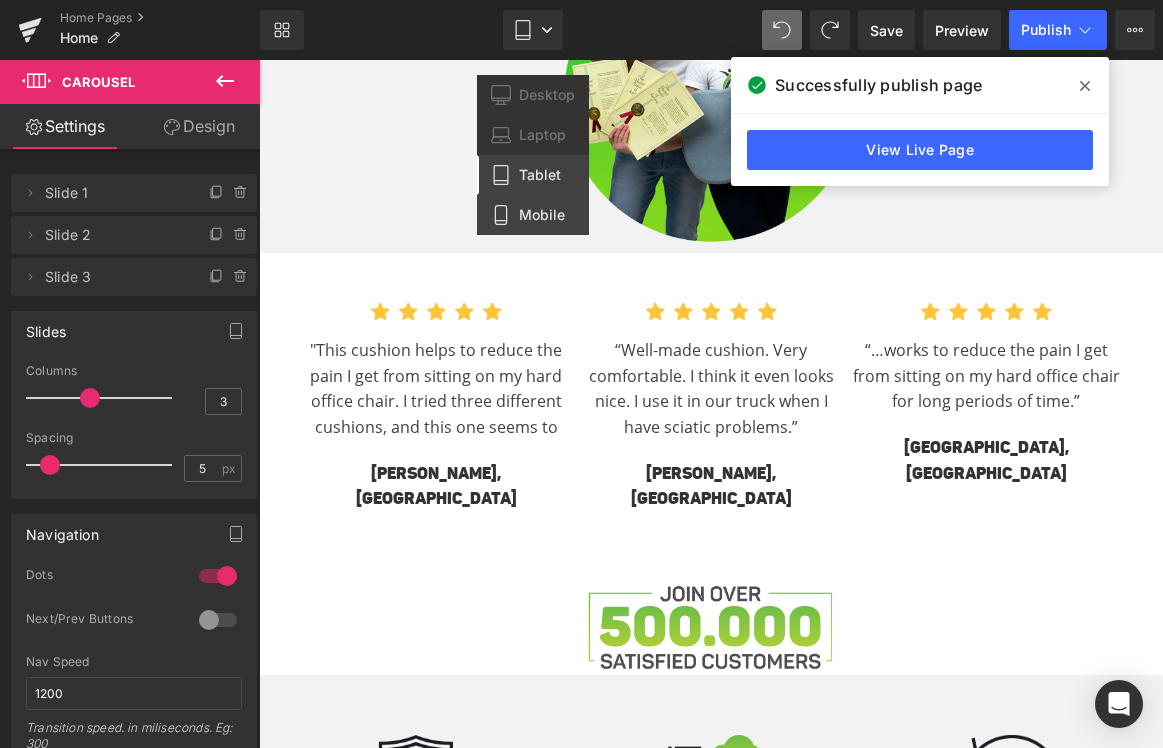 click on "Mobile" at bounding box center (542, 215) 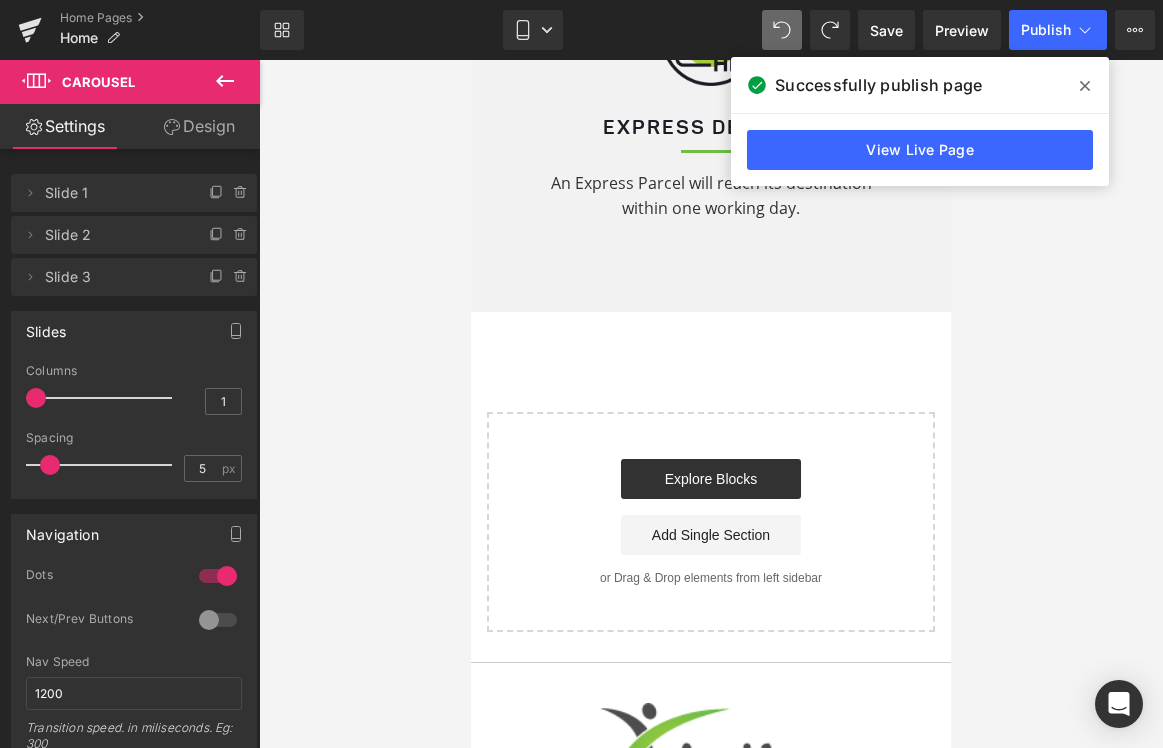 scroll, scrollTop: 4318, scrollLeft: 0, axis: vertical 